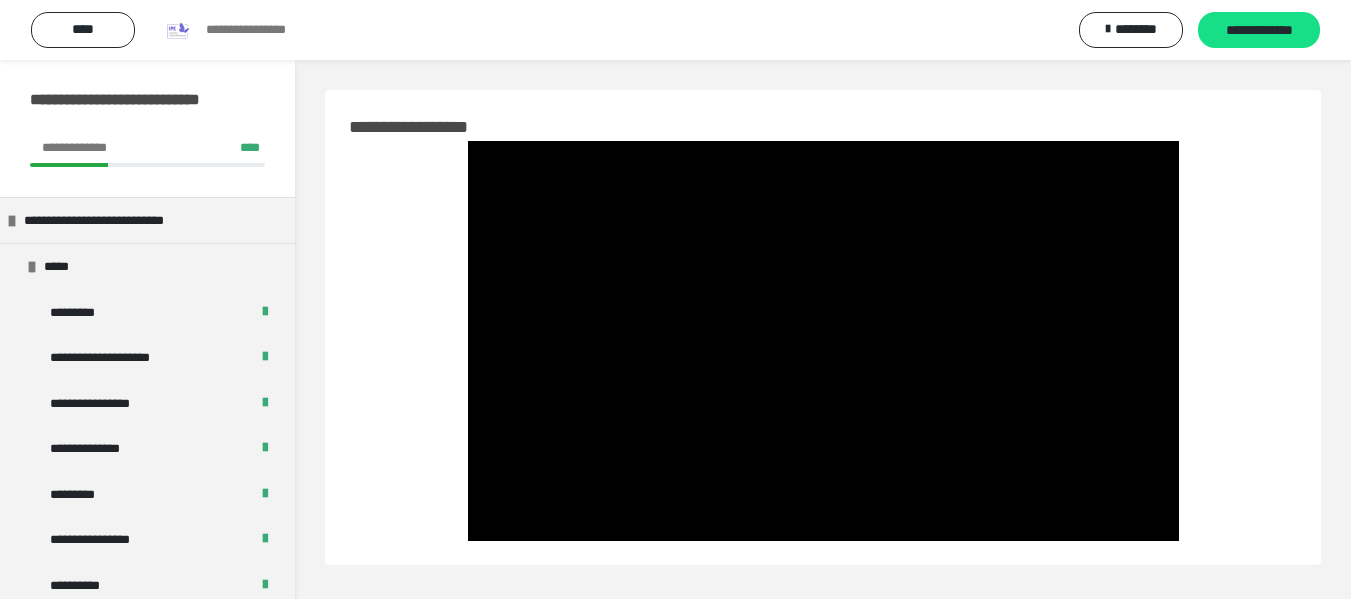 scroll, scrollTop: 0, scrollLeft: 0, axis: both 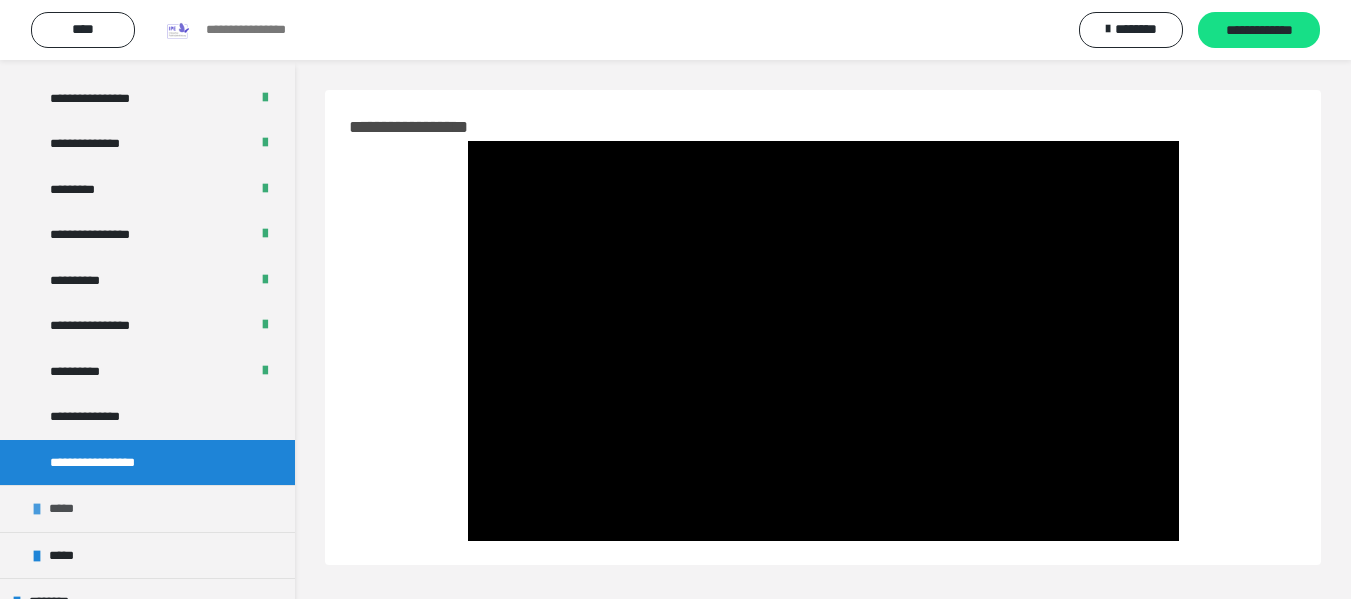click on "*****" at bounding box center [147, 508] 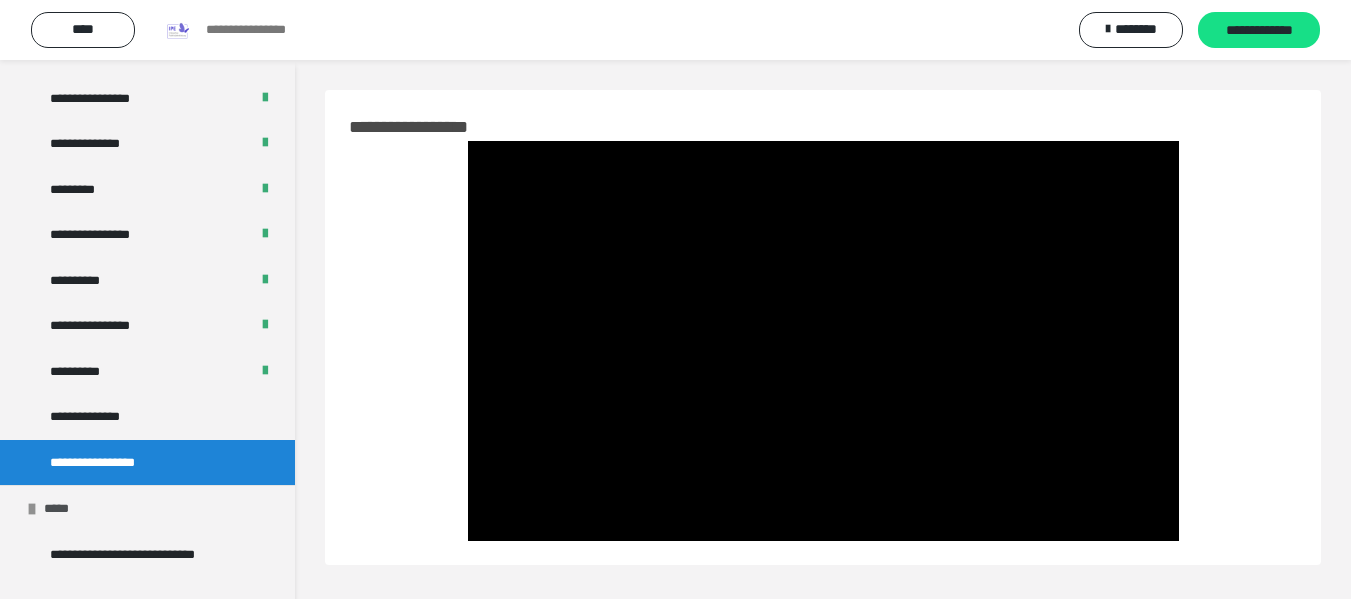 click on "*****" at bounding box center [147, 508] 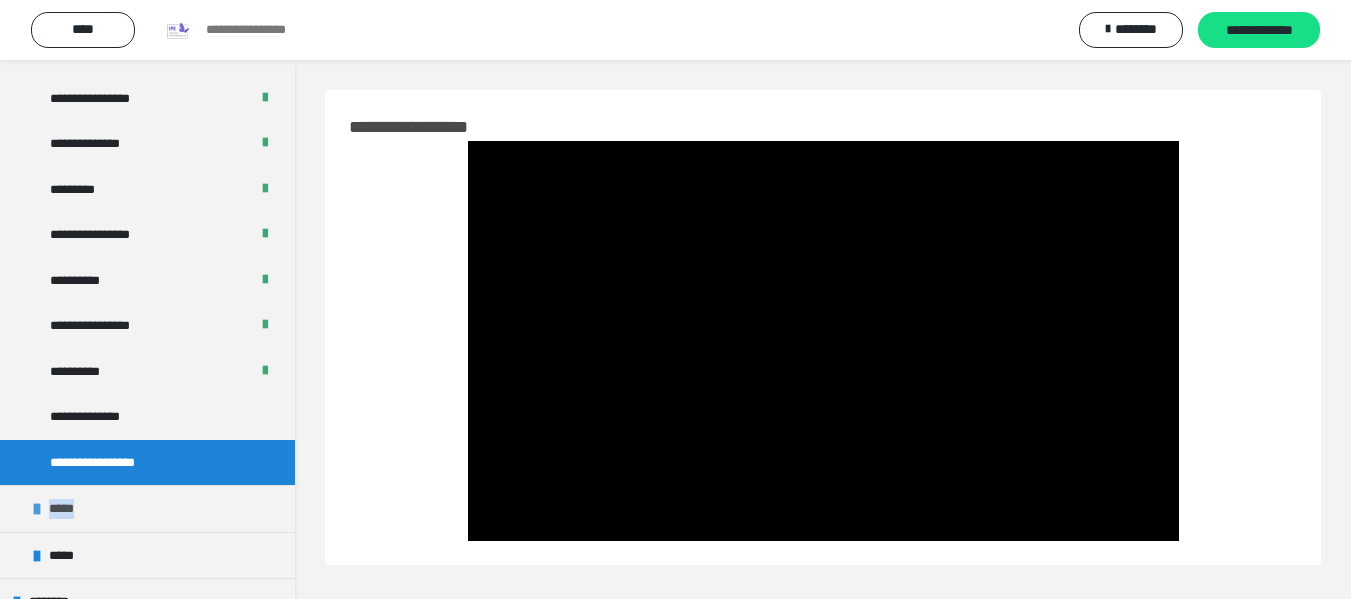 click on "*****" at bounding box center [147, 508] 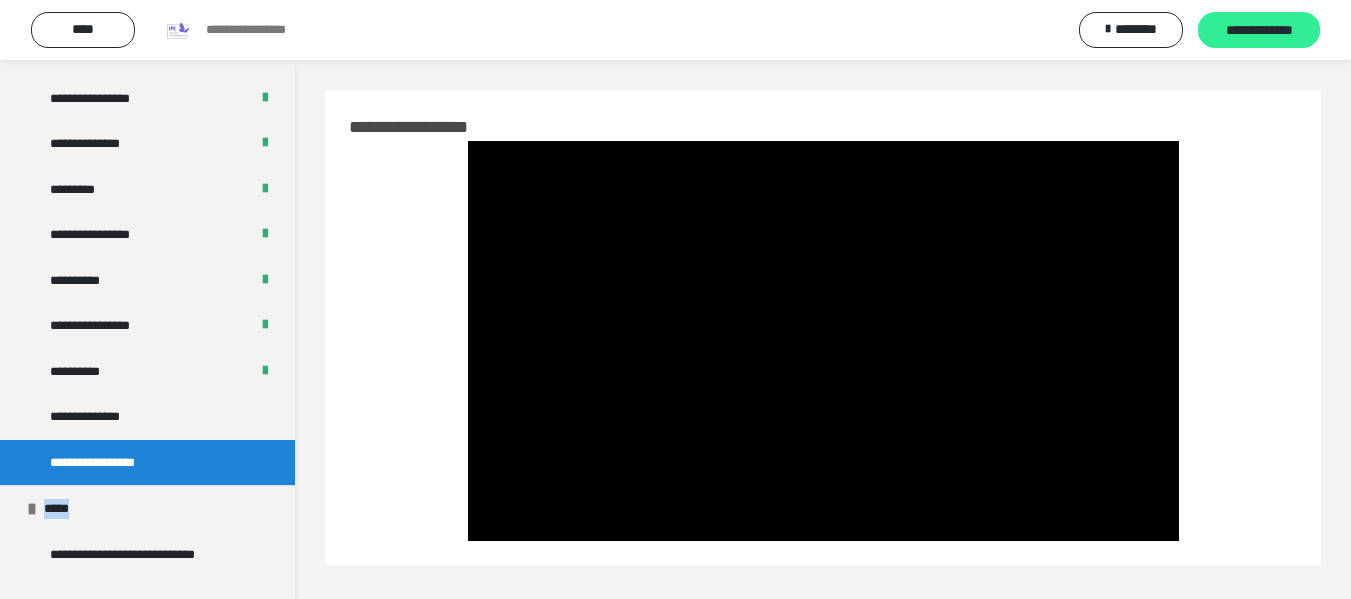 click on "**********" at bounding box center [1259, 31] 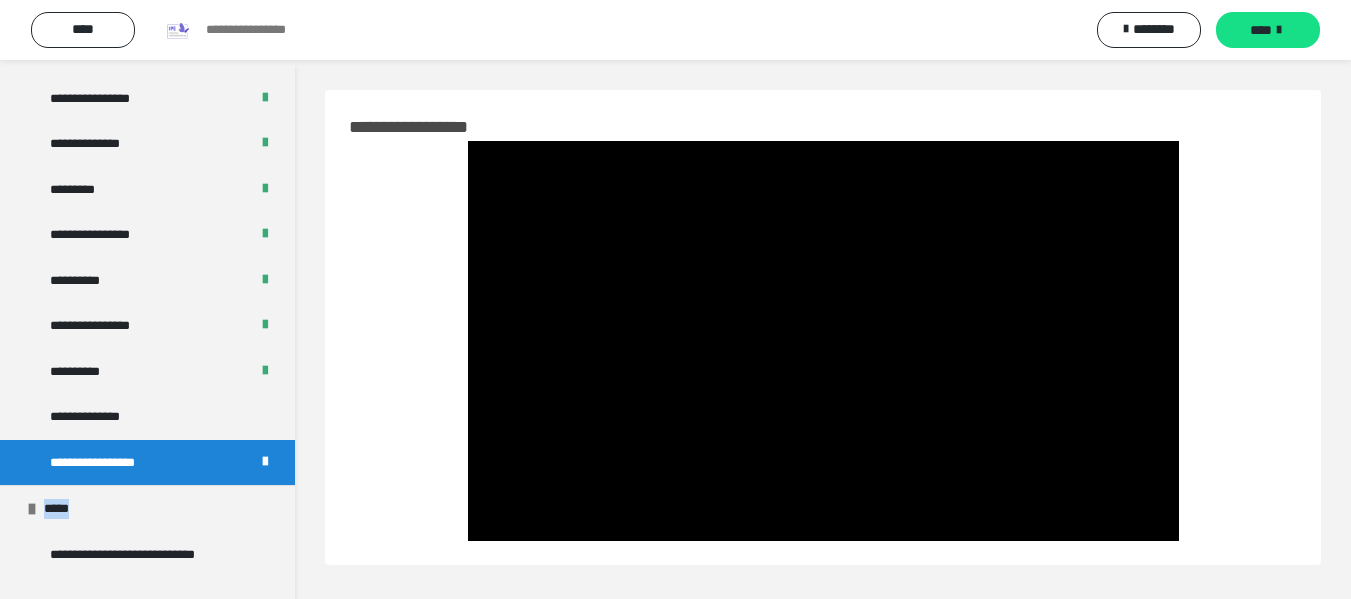 click on "****" at bounding box center [1268, 30] 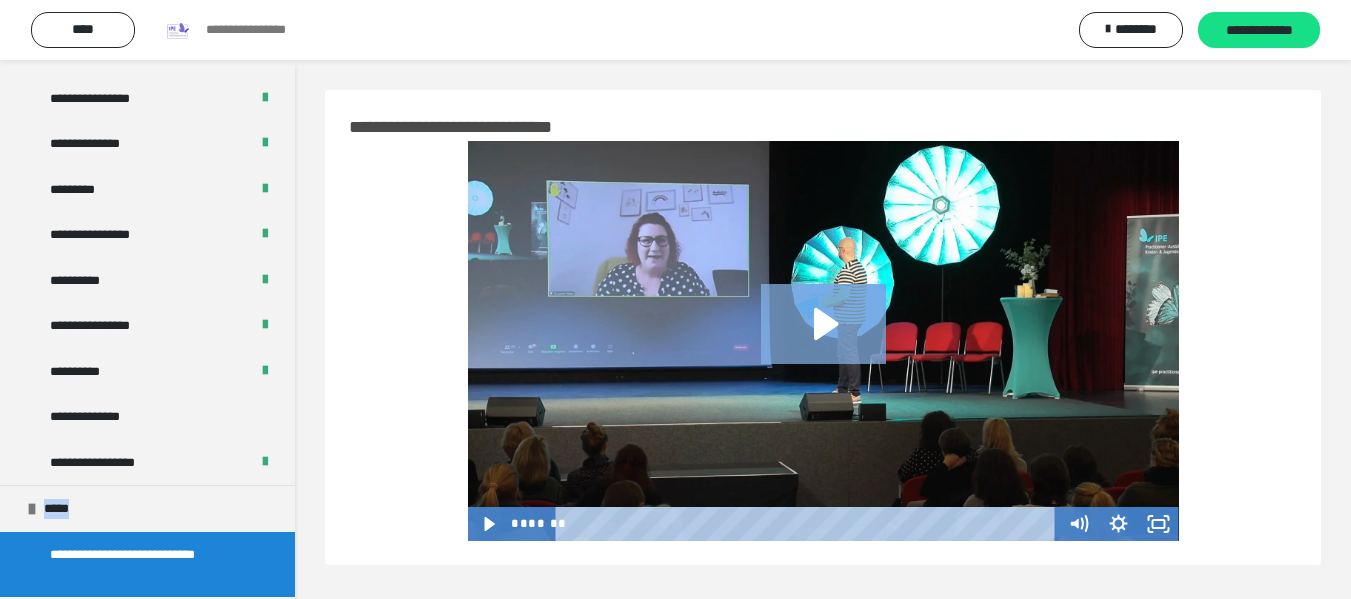click 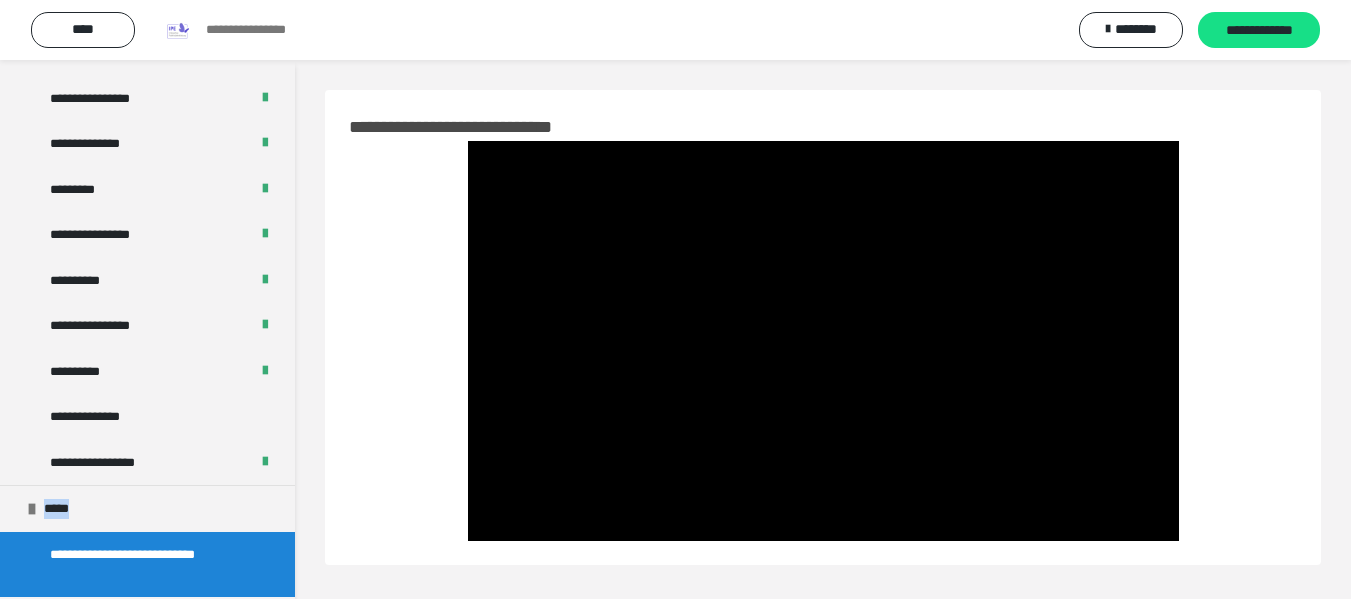 type 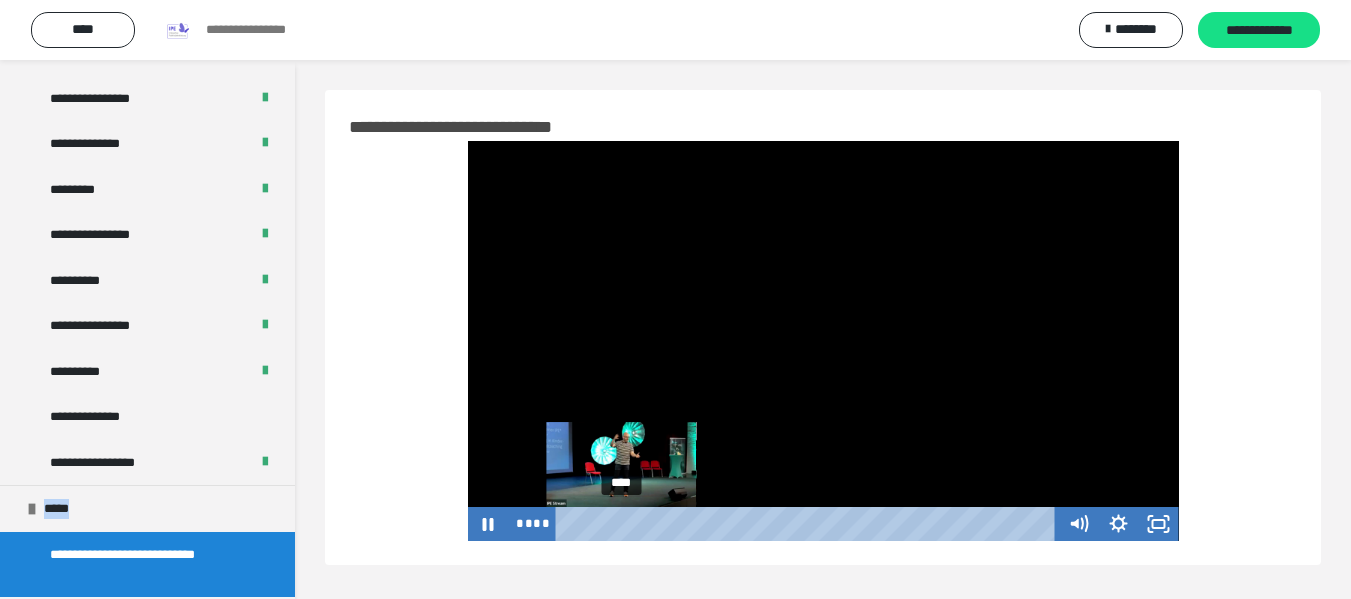click on "****" at bounding box center [808, 524] 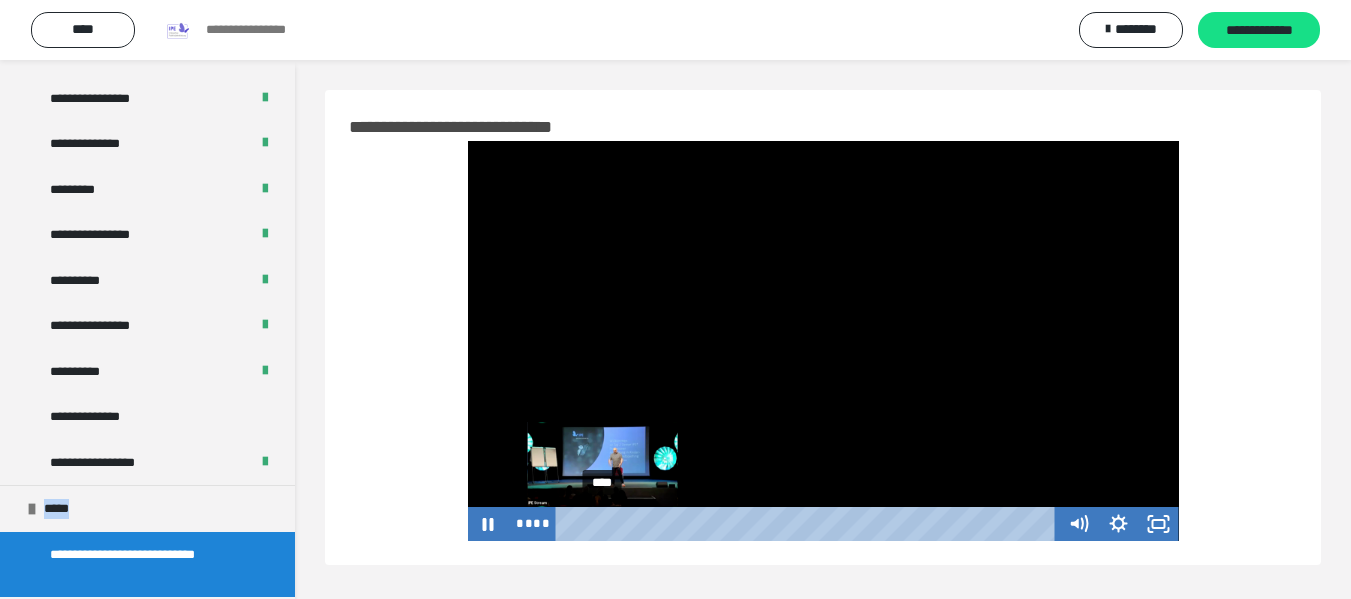click on "****" at bounding box center [808, 524] 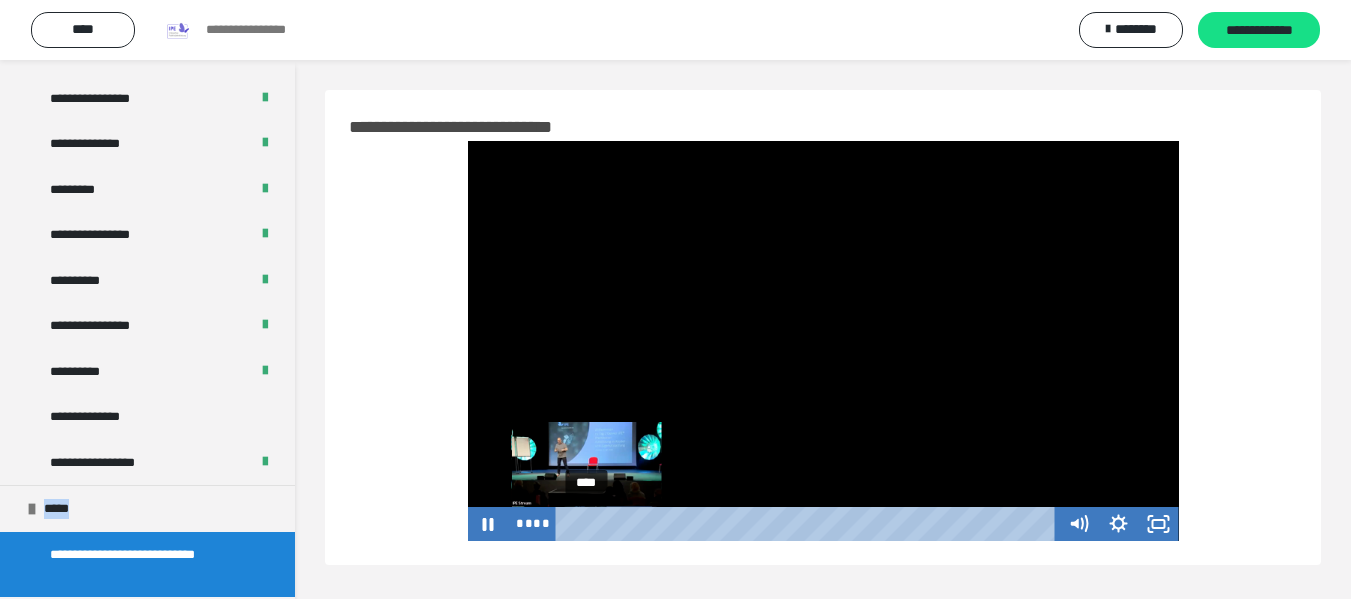 click on "****" at bounding box center (808, 524) 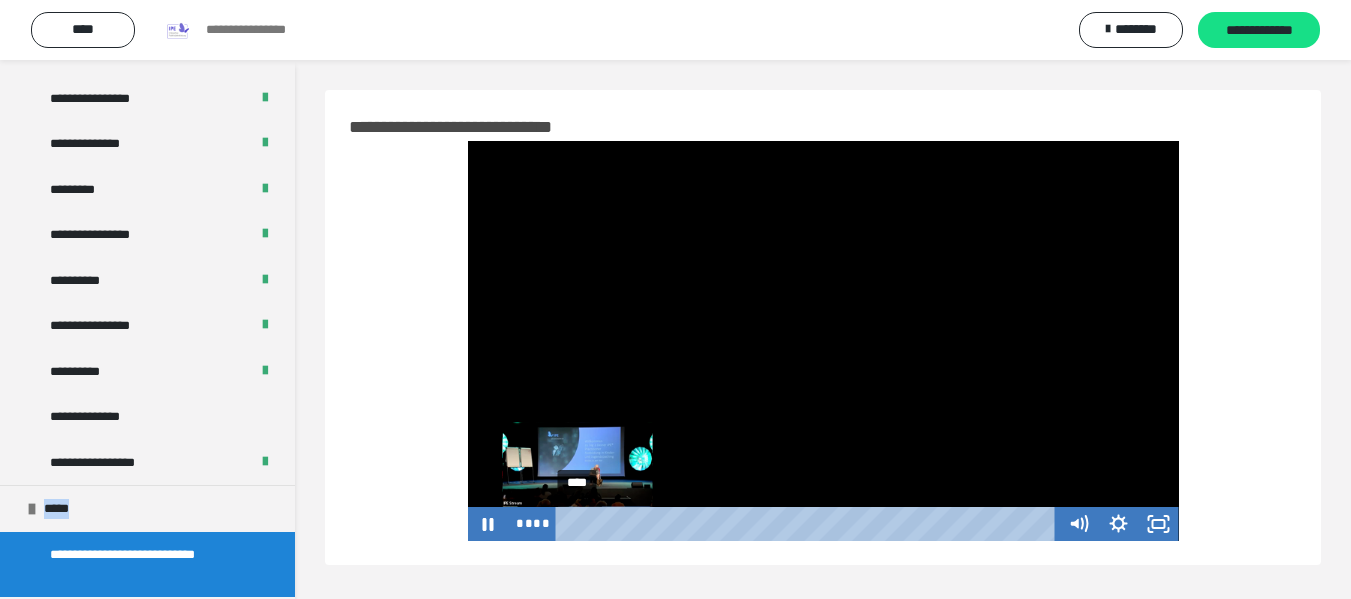 click on "****" at bounding box center [808, 524] 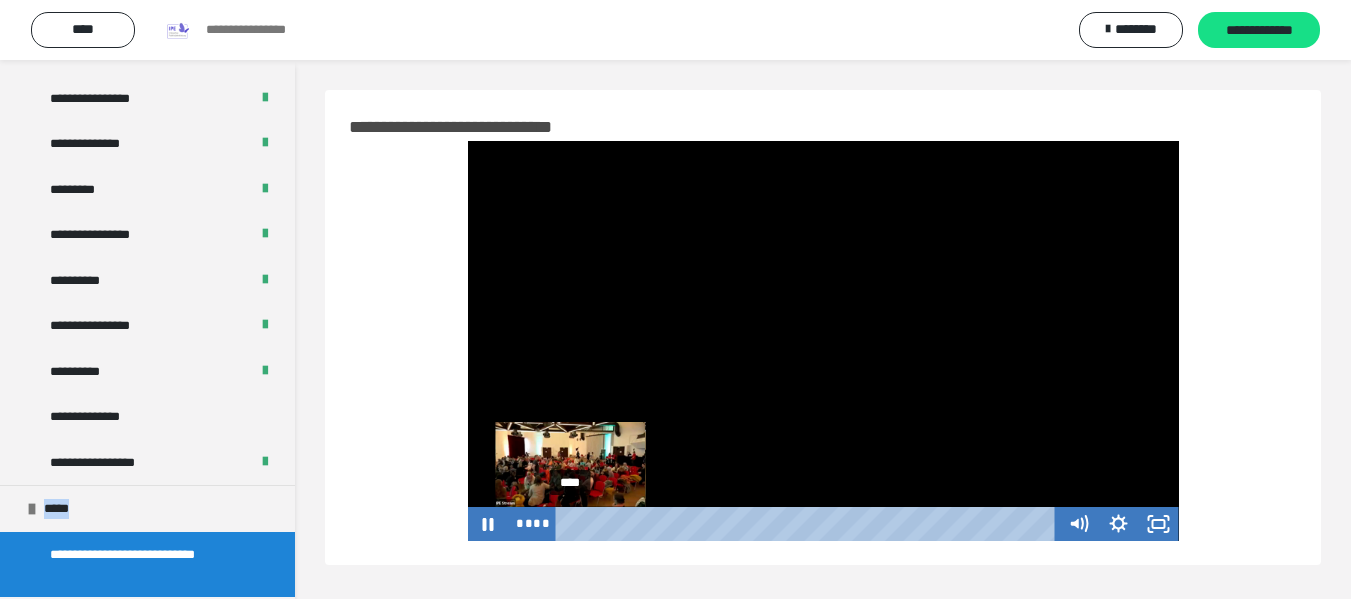 click on "****" at bounding box center [808, 524] 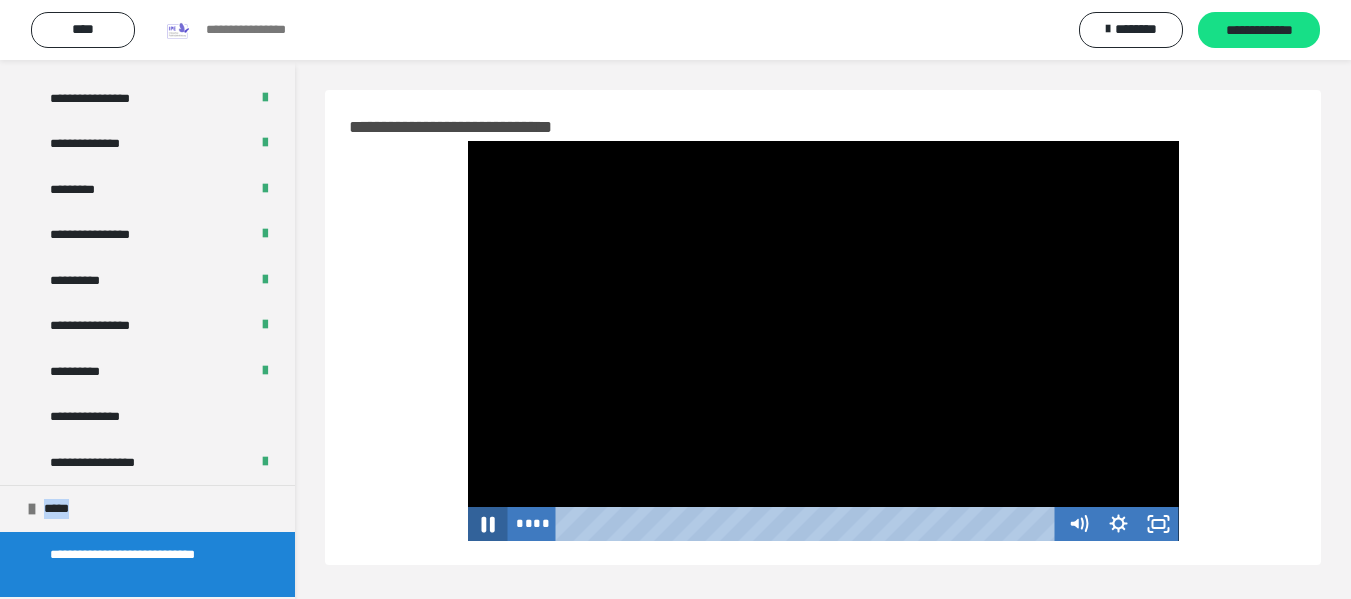 click 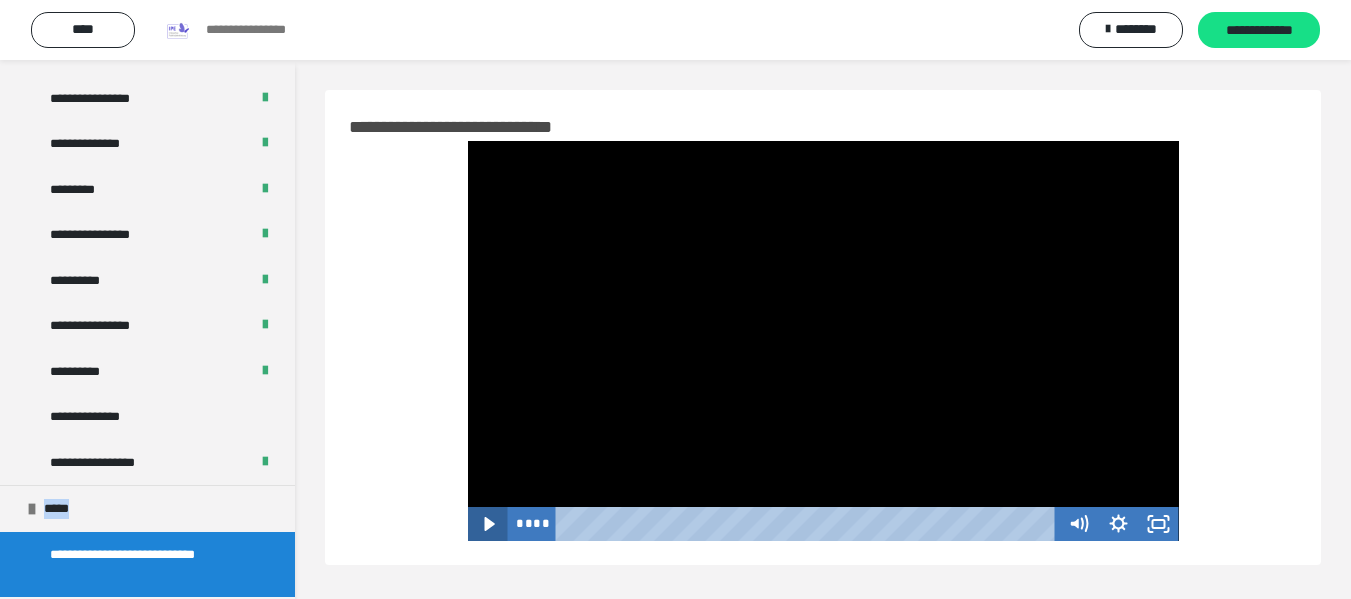 click 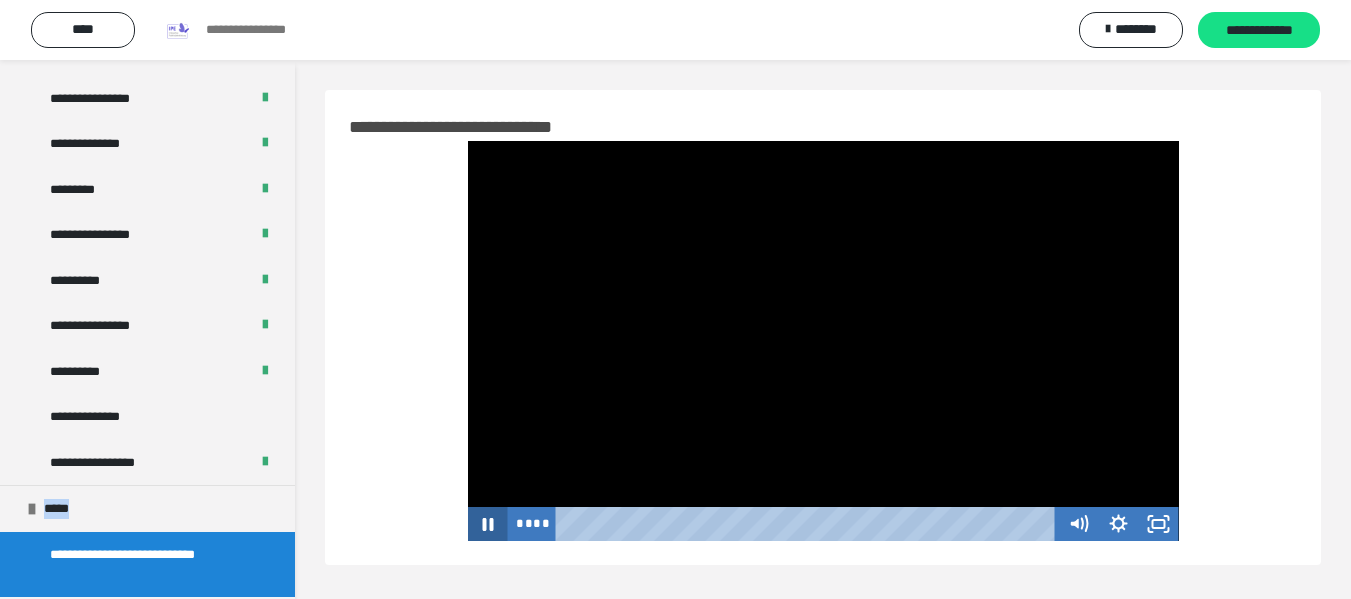 type 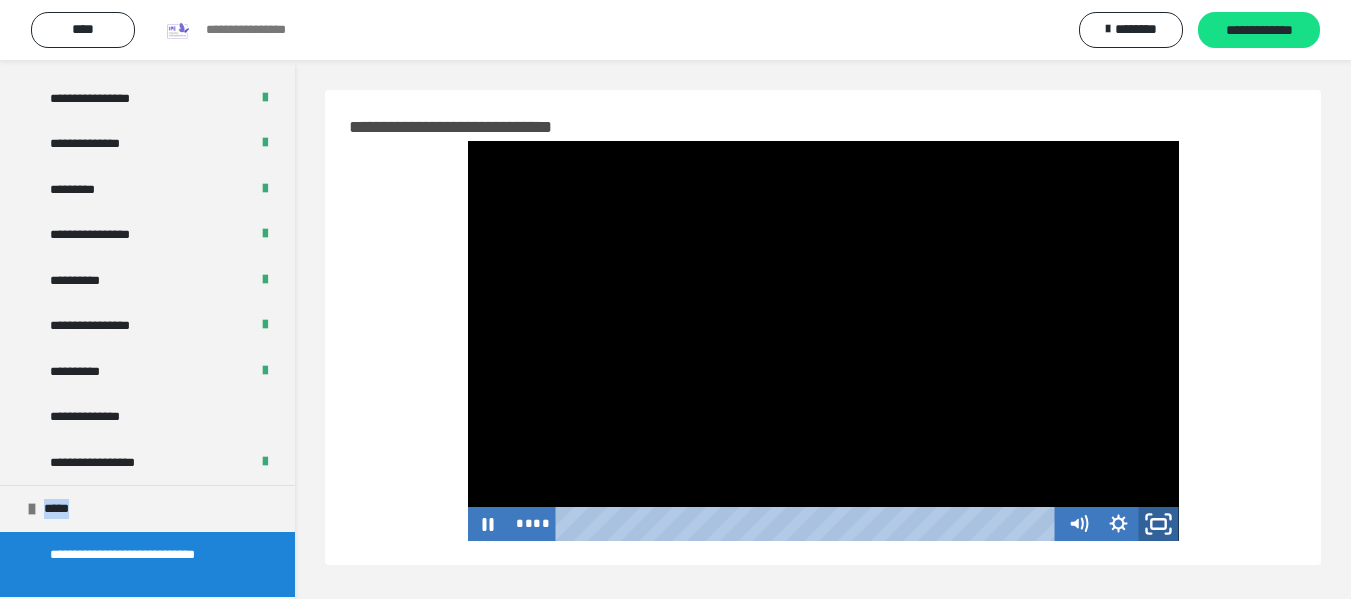 click 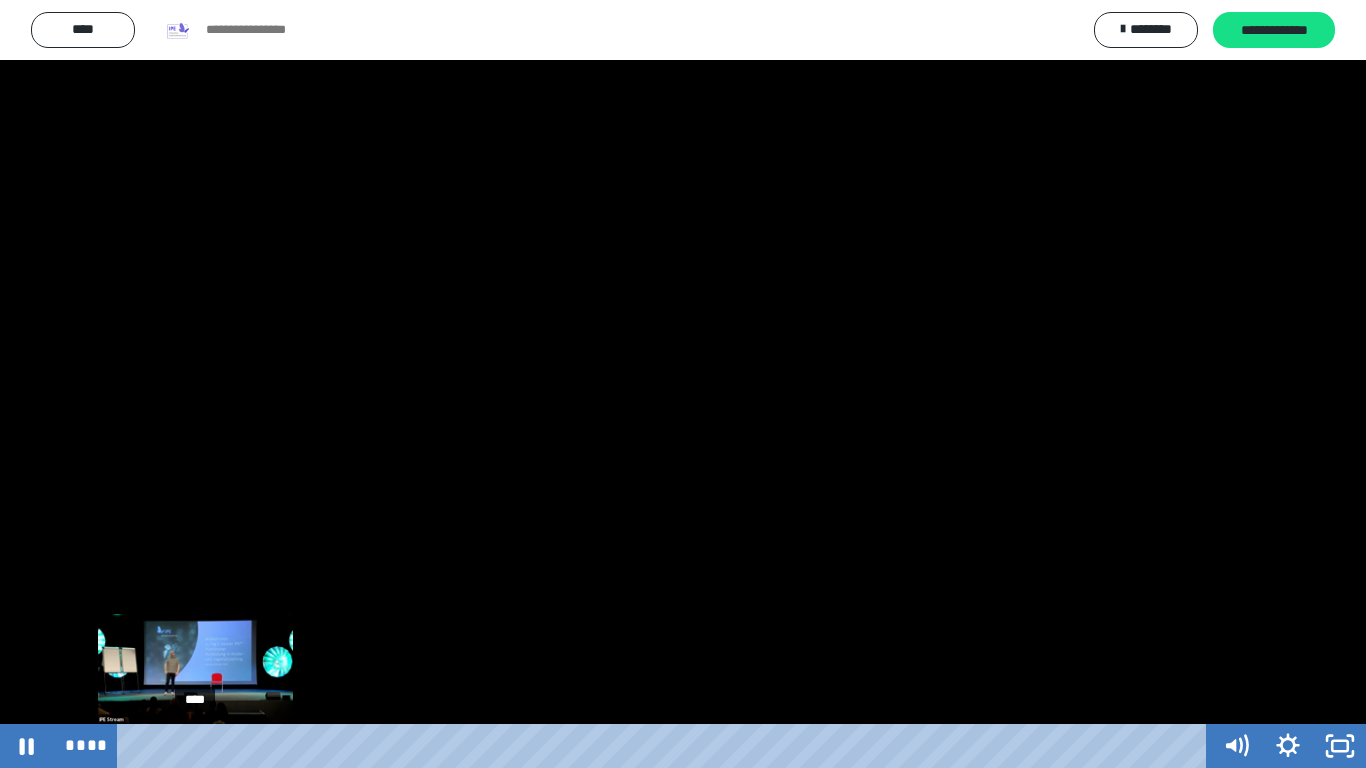 click on "****" at bounding box center (666, 746) 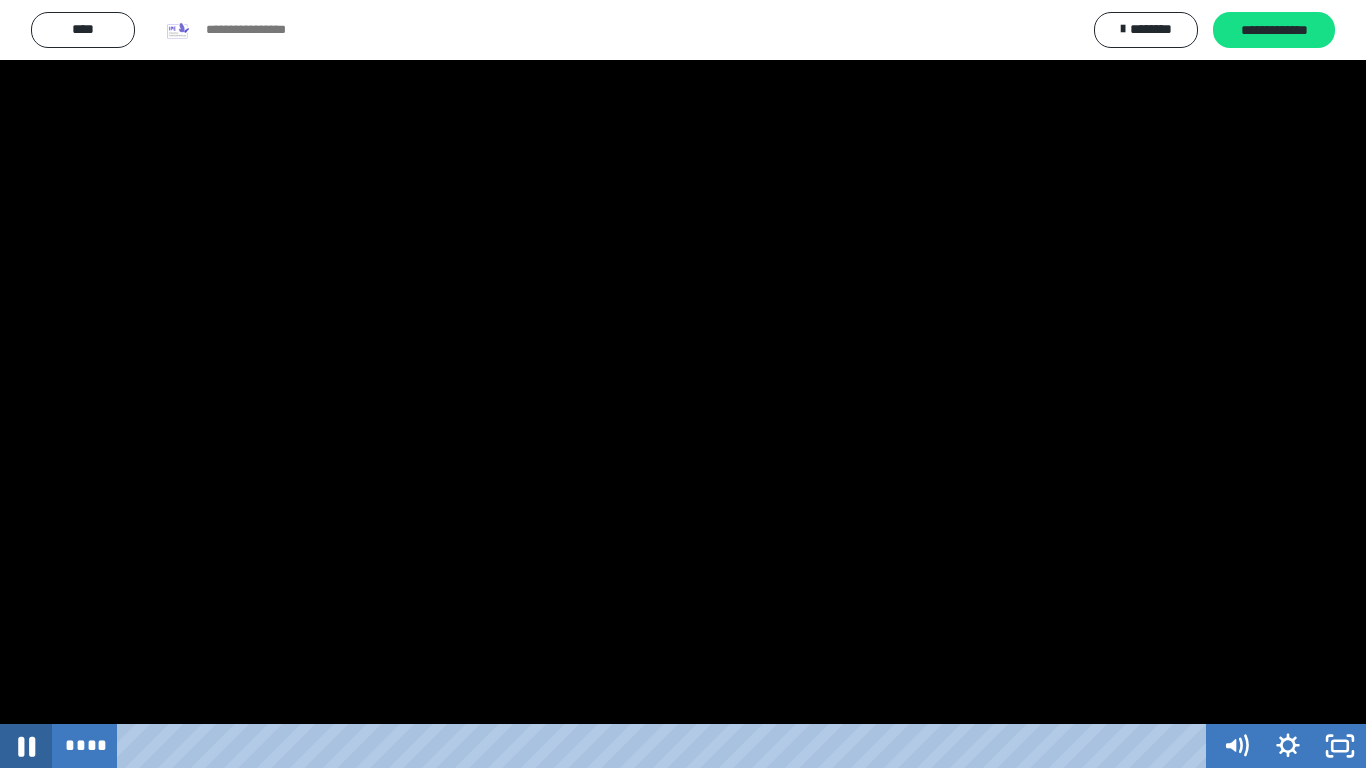 click 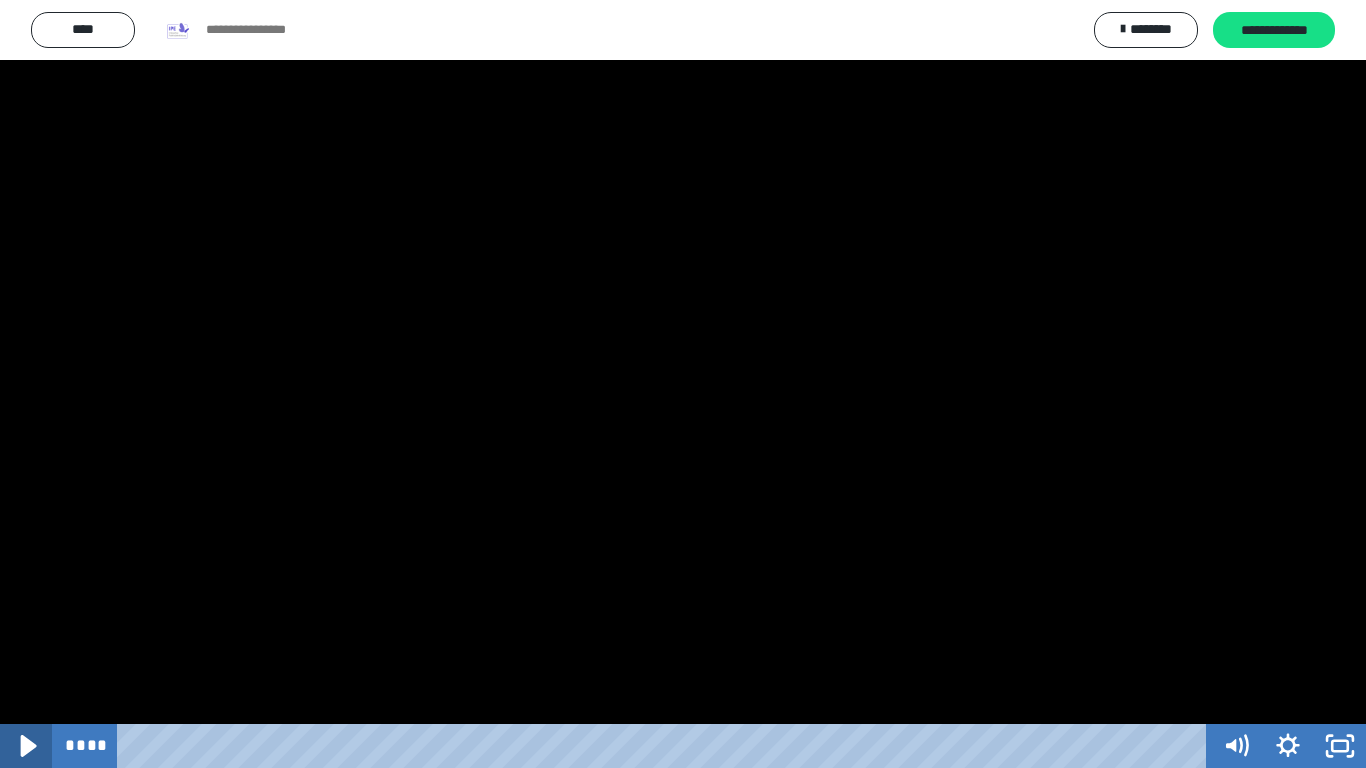 click 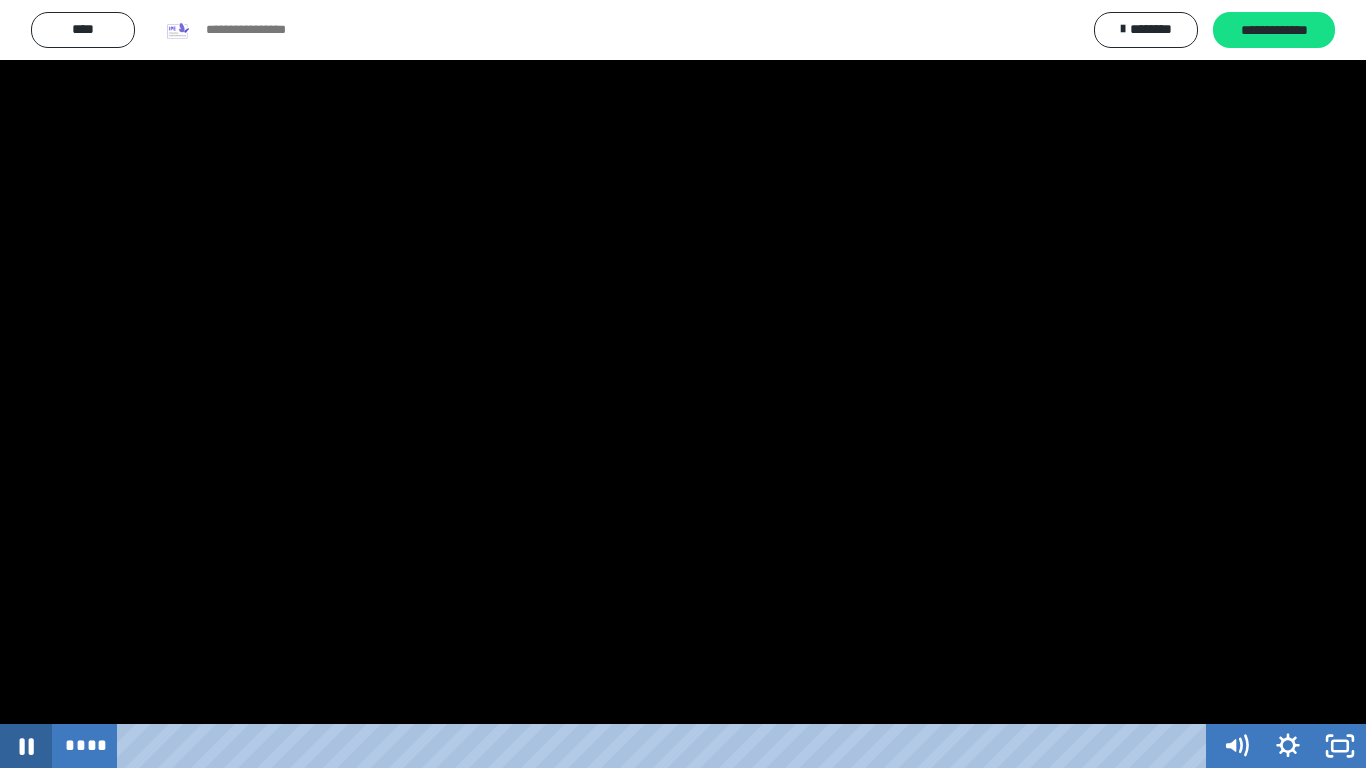 click 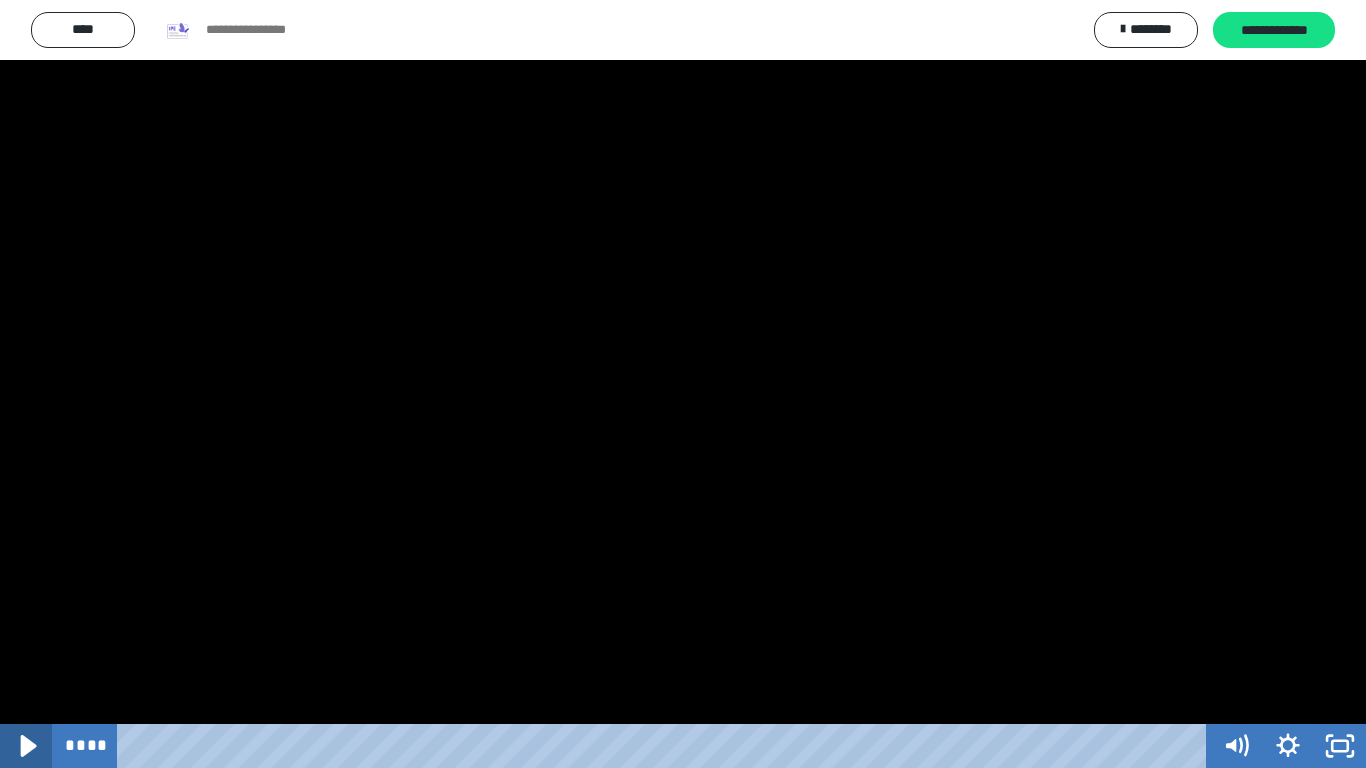 click 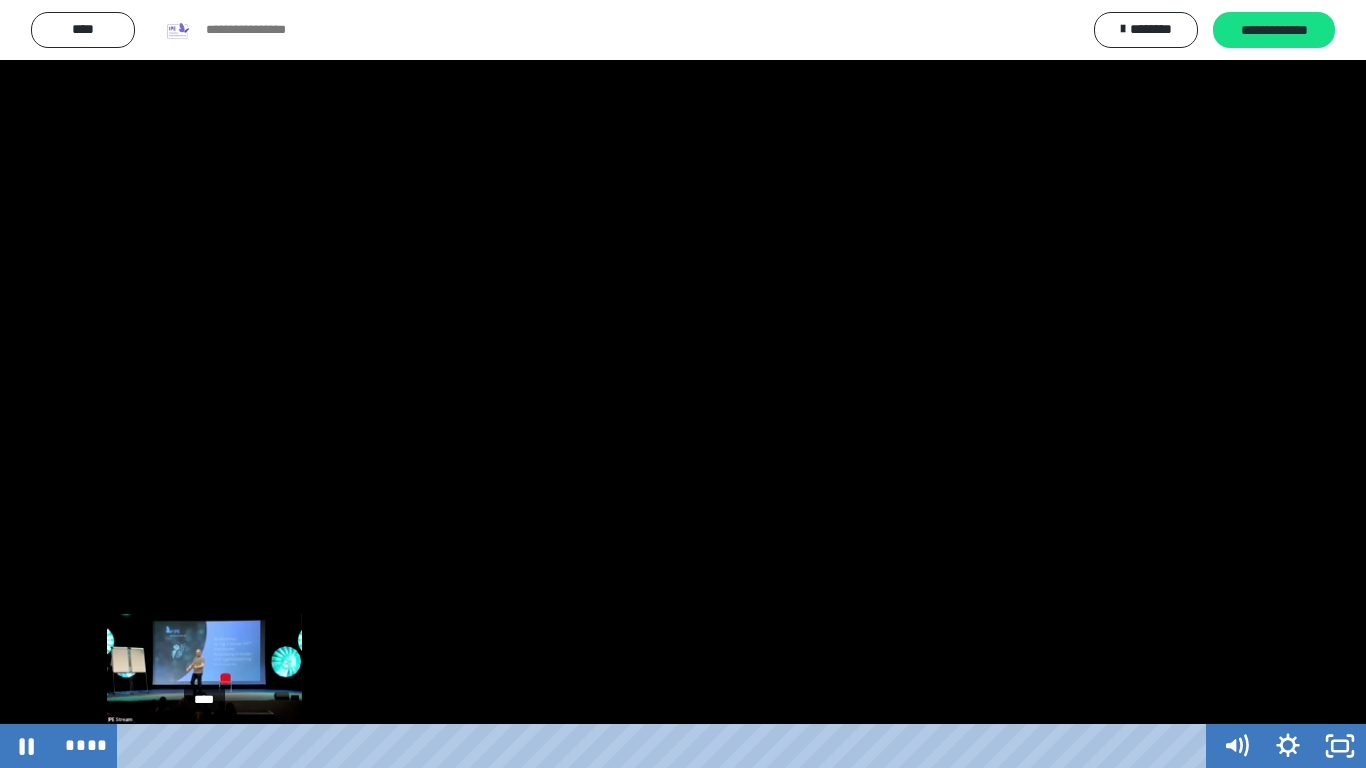 click on "****" at bounding box center [666, 746] 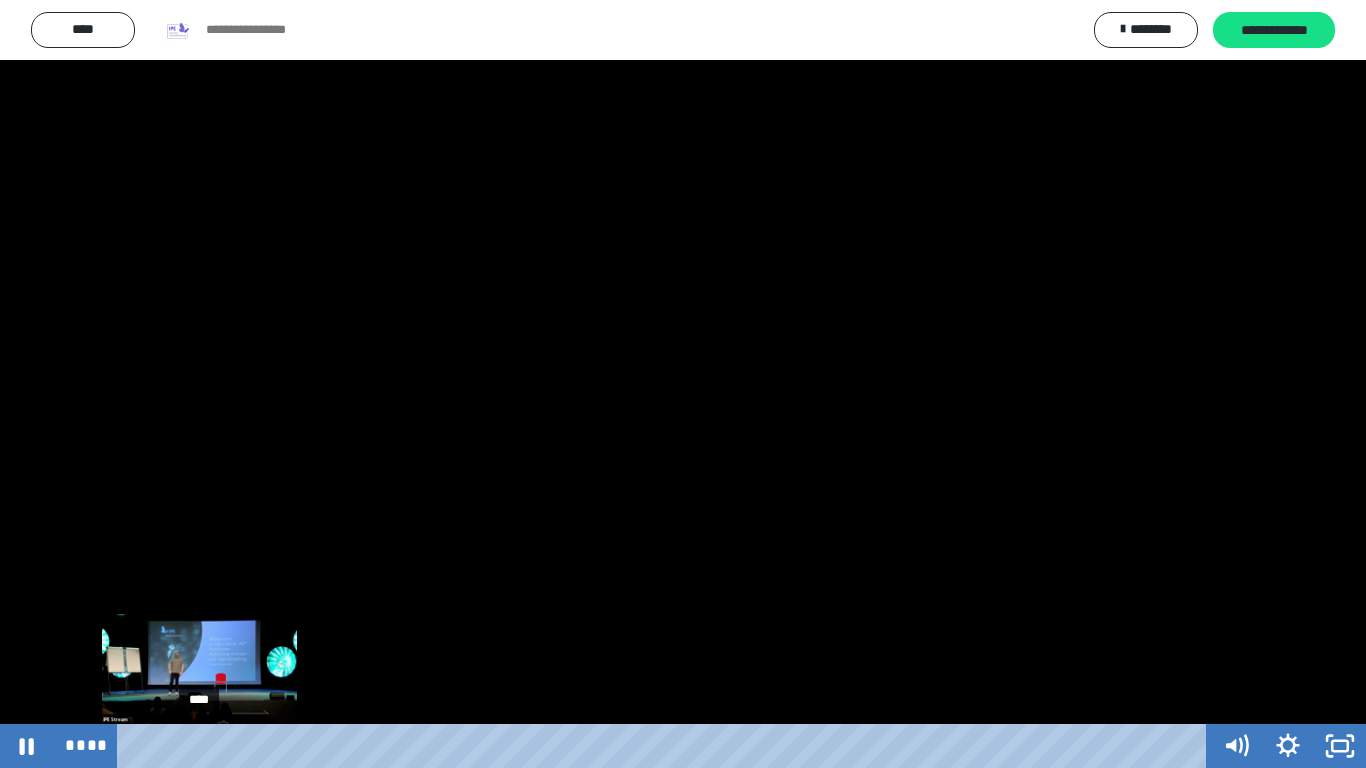 click on "****" at bounding box center [666, 746] 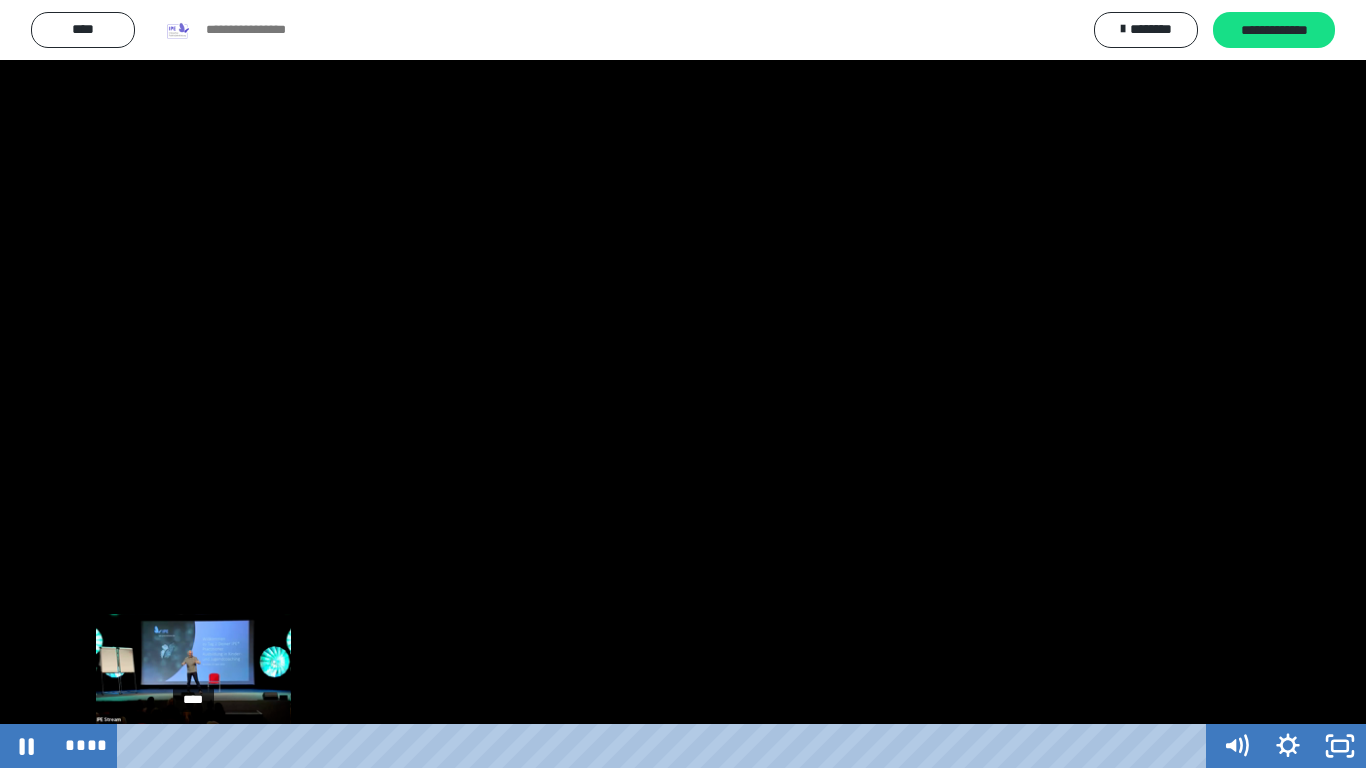 click on "****" at bounding box center [666, 746] 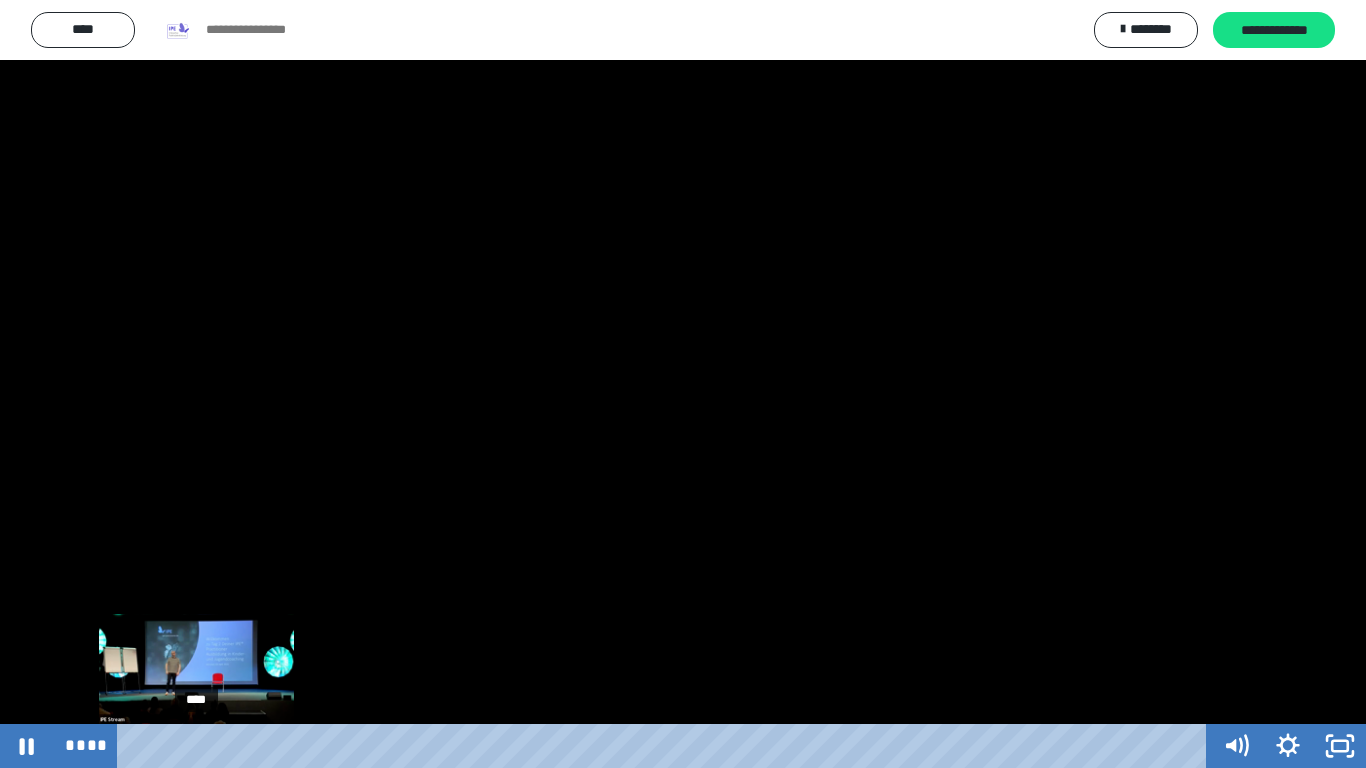 click at bounding box center [196, 746] 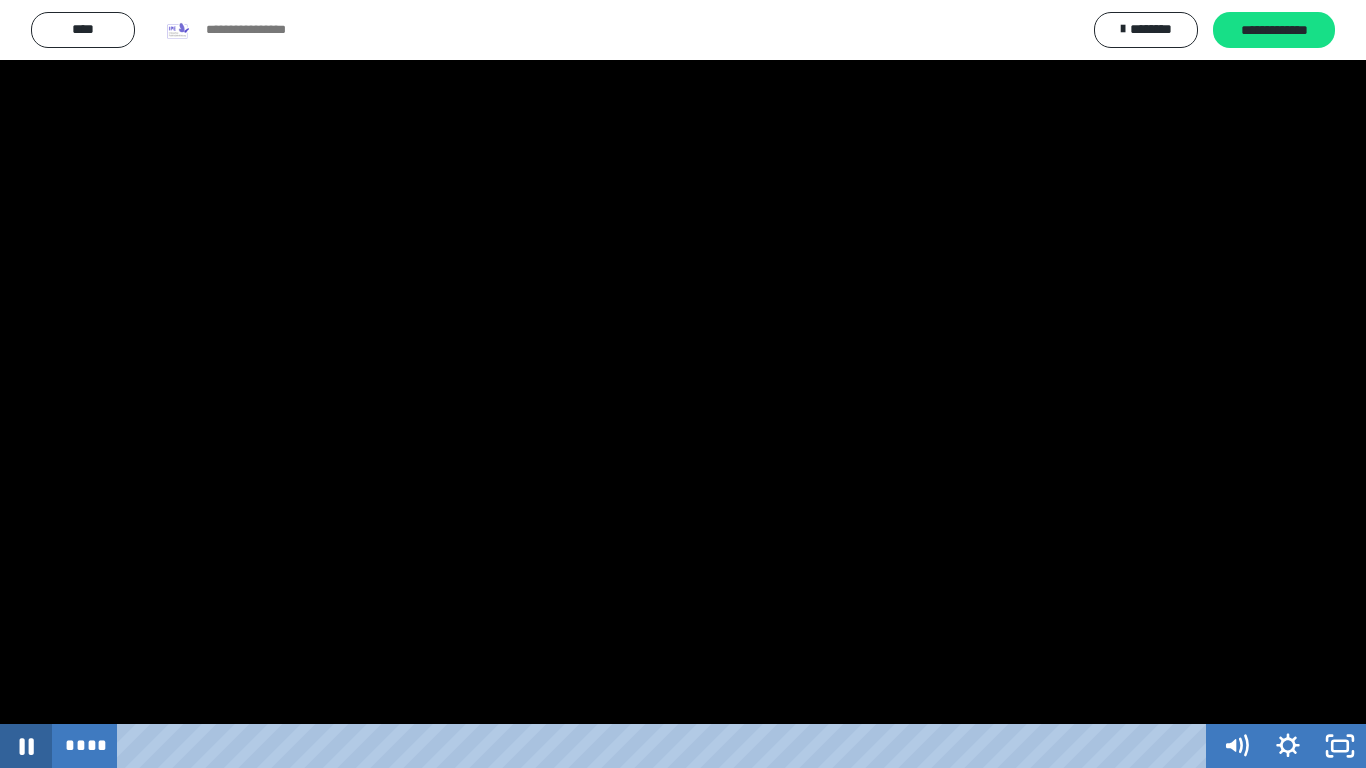 click 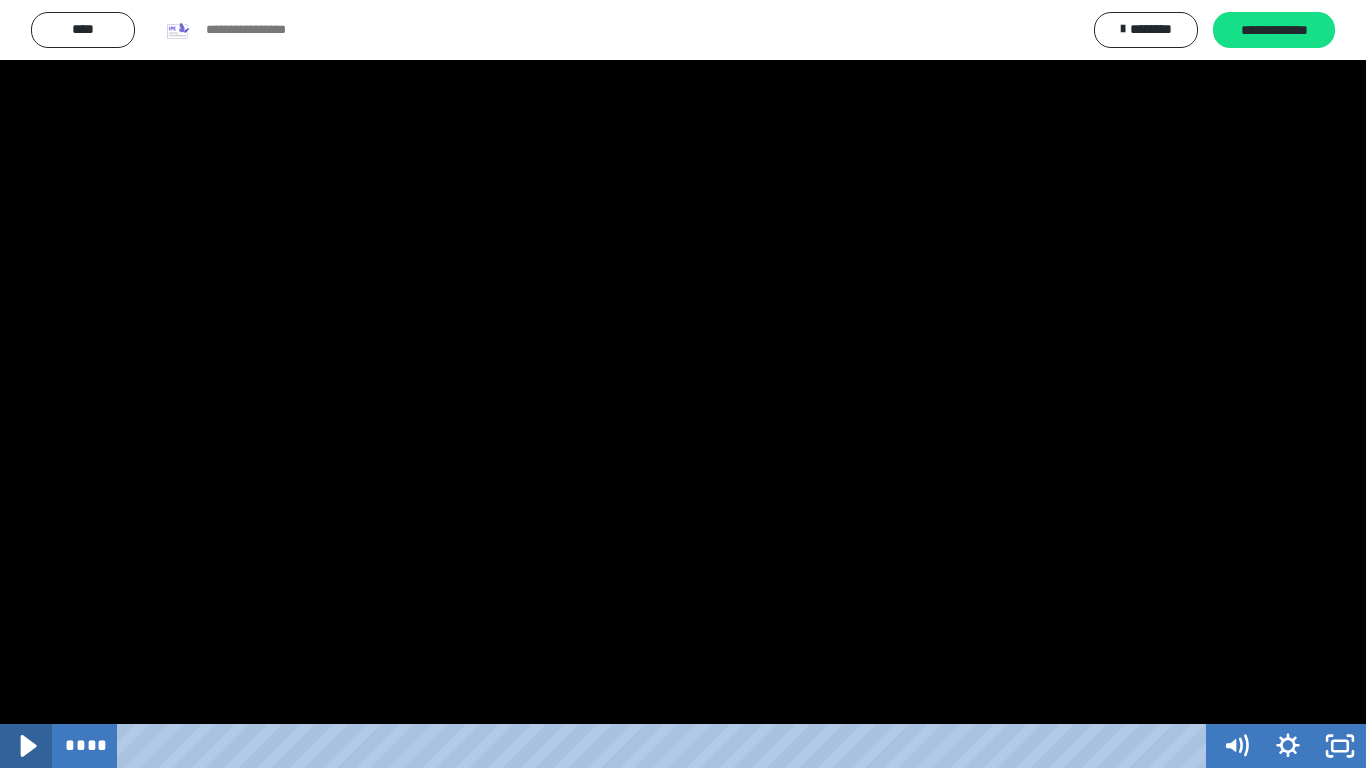click 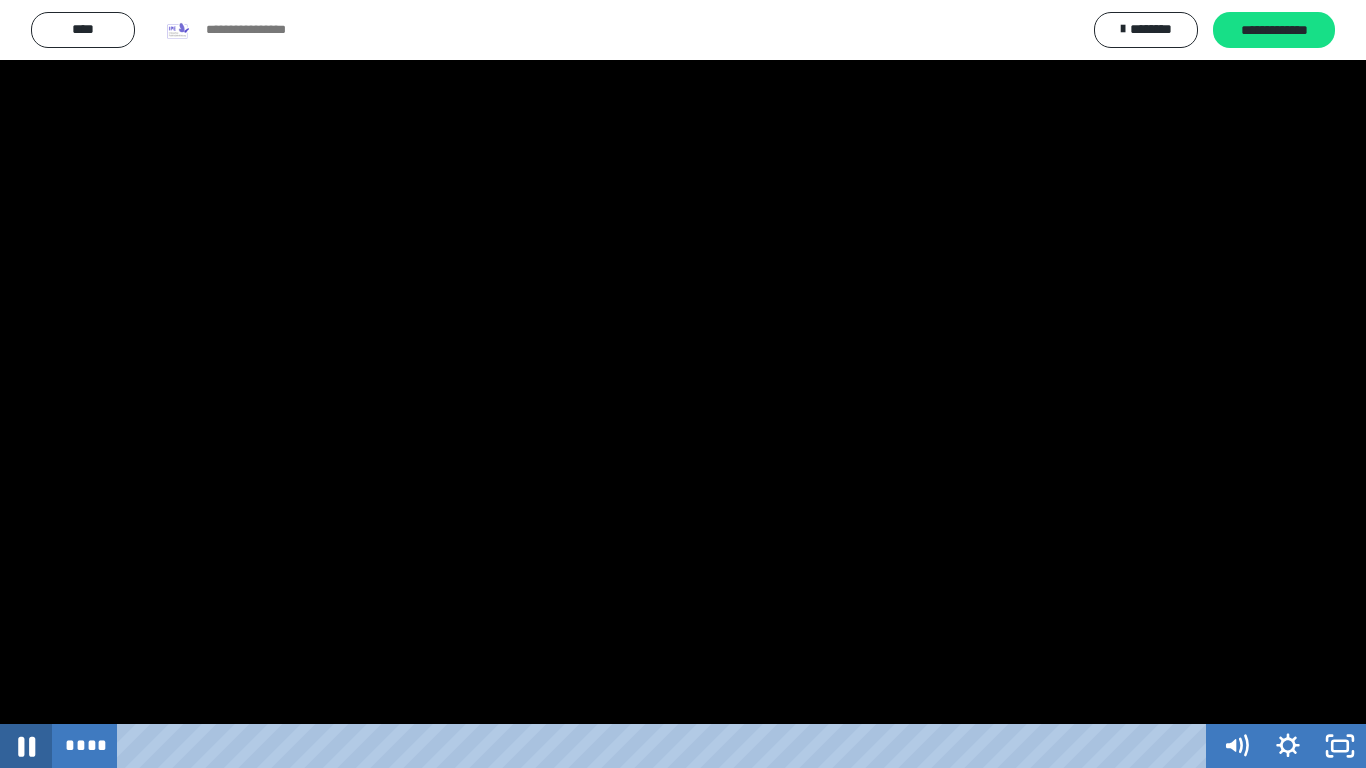 click 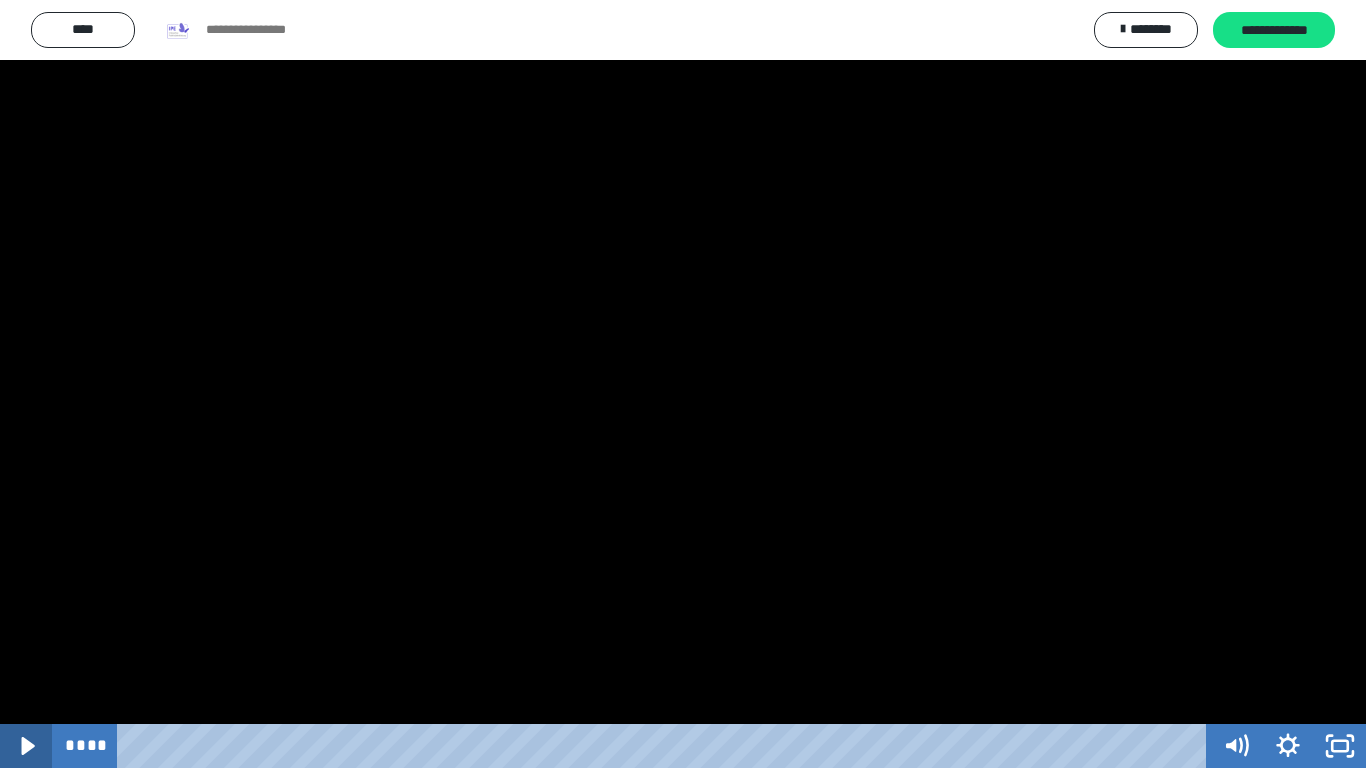 click 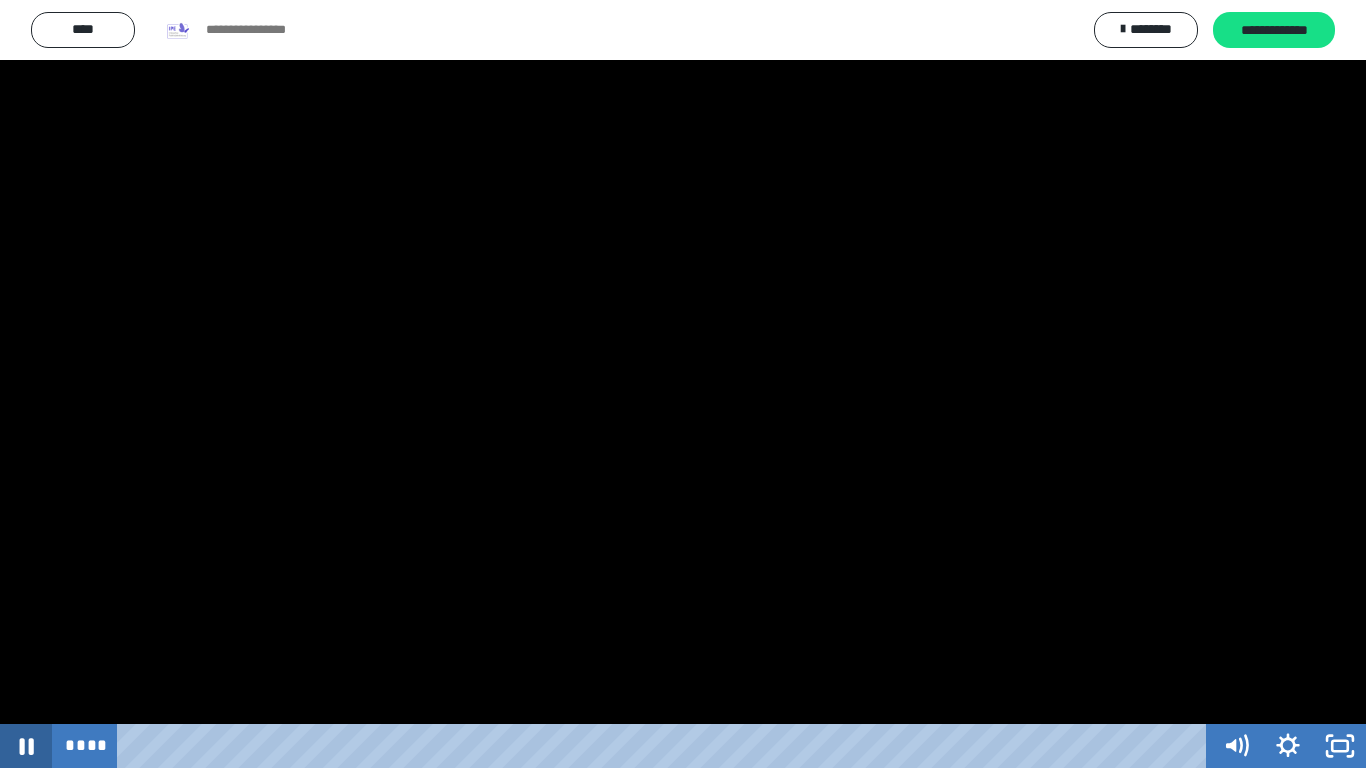 click 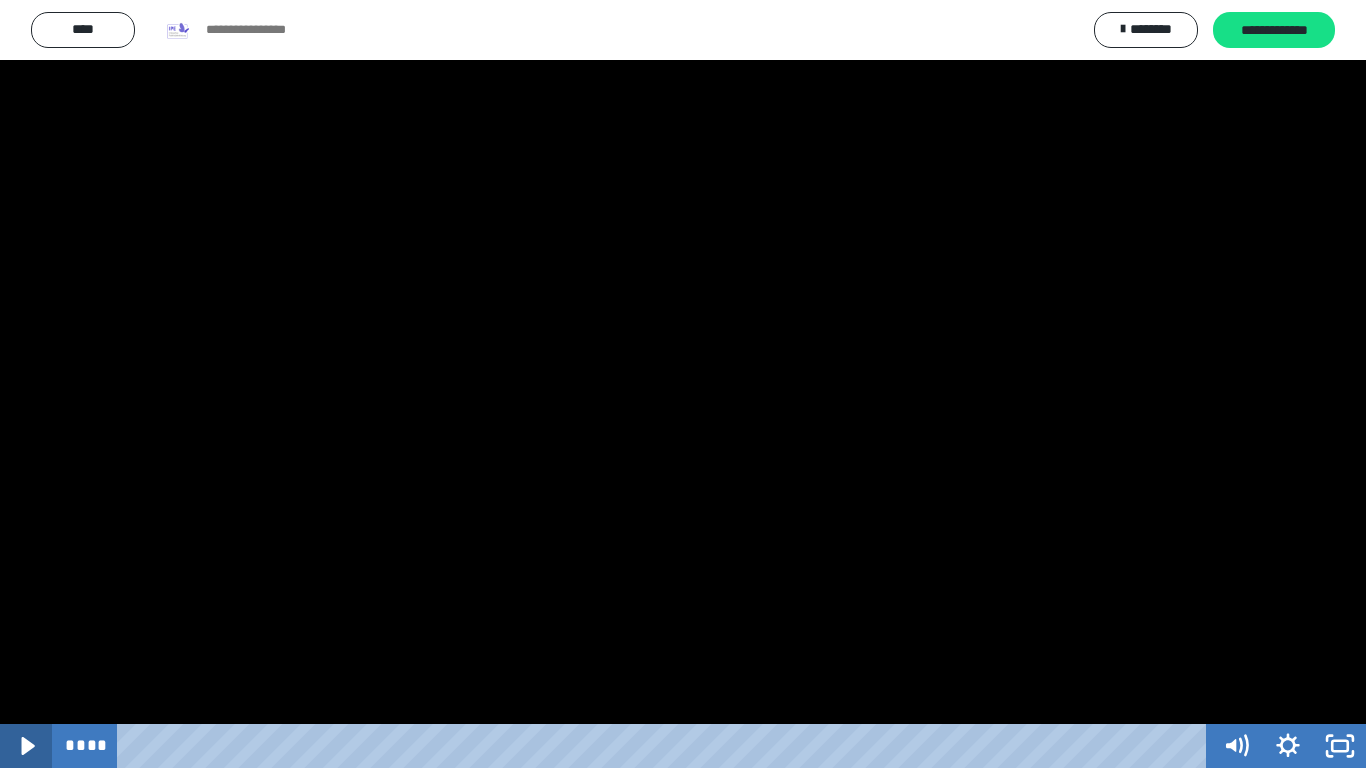 click 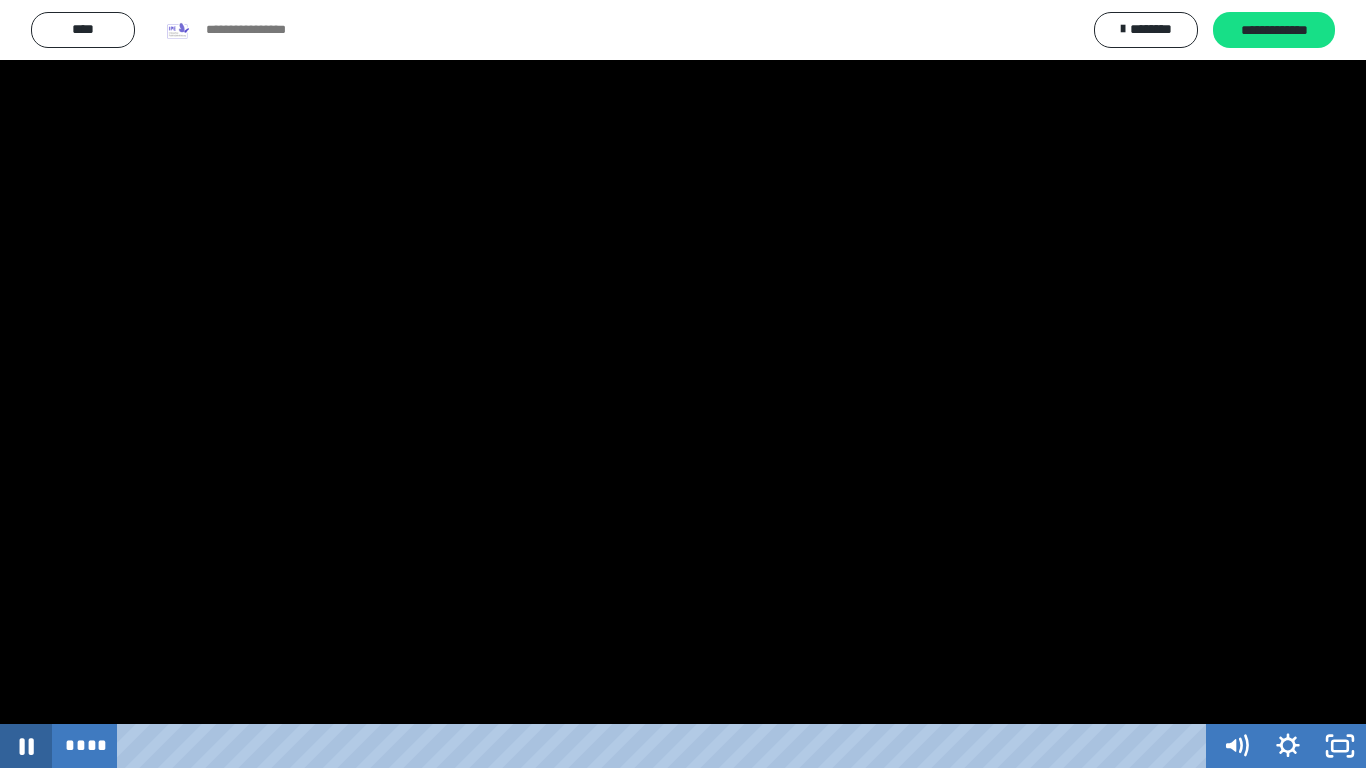 click 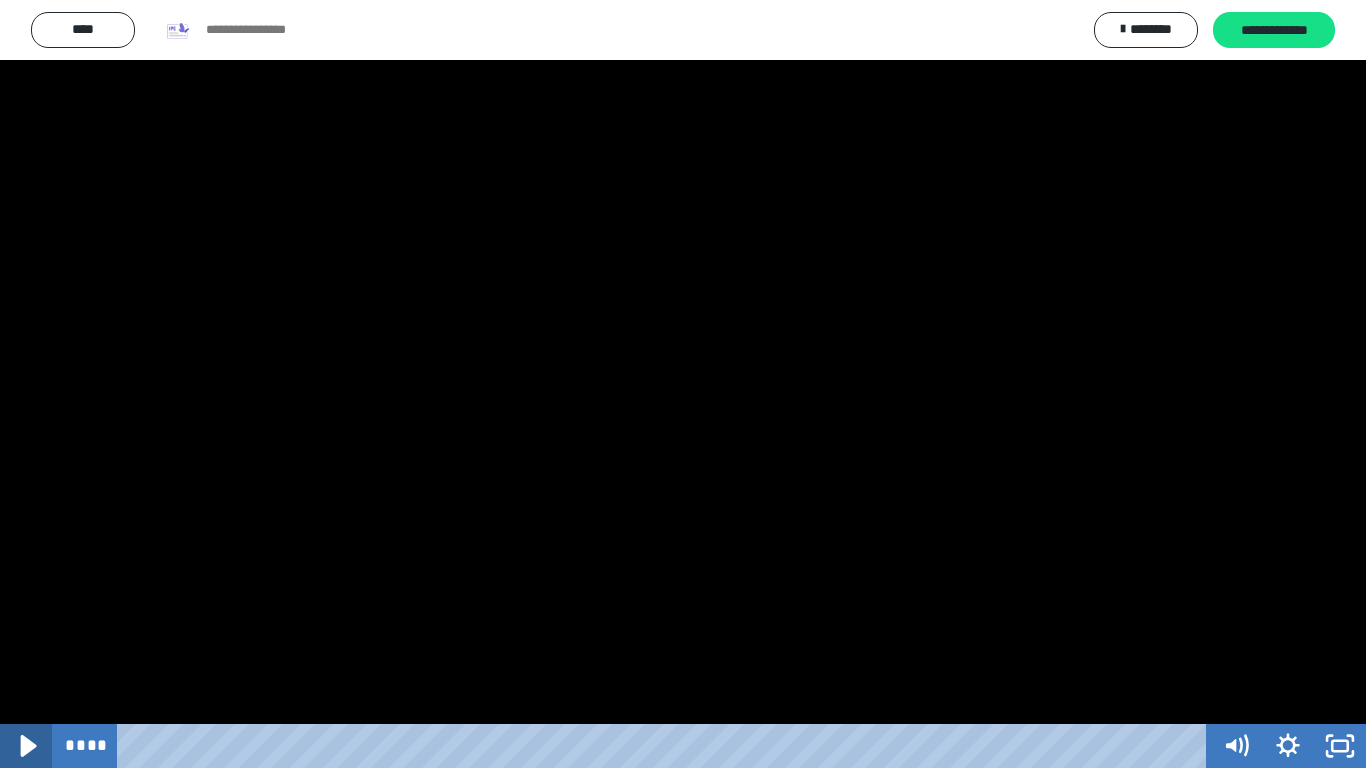 click 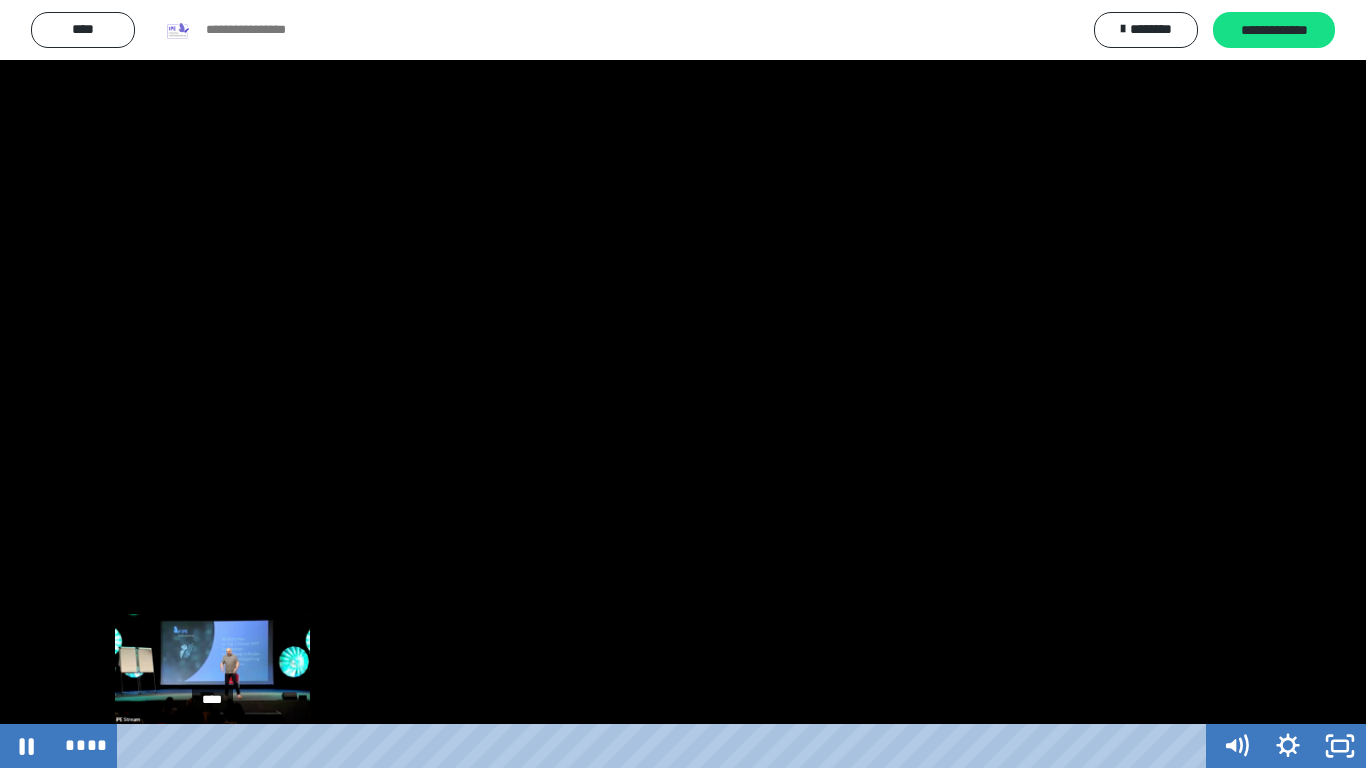 click at bounding box center [207, 746] 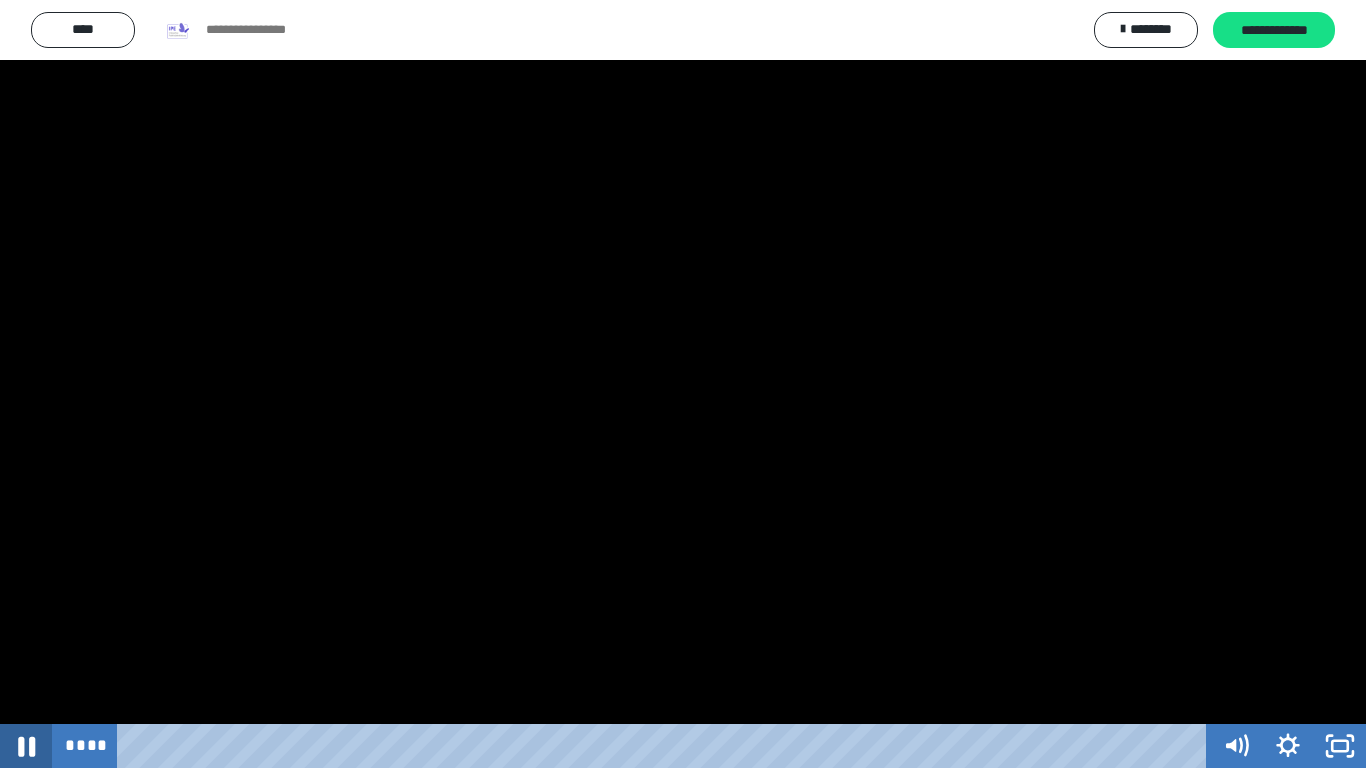 click 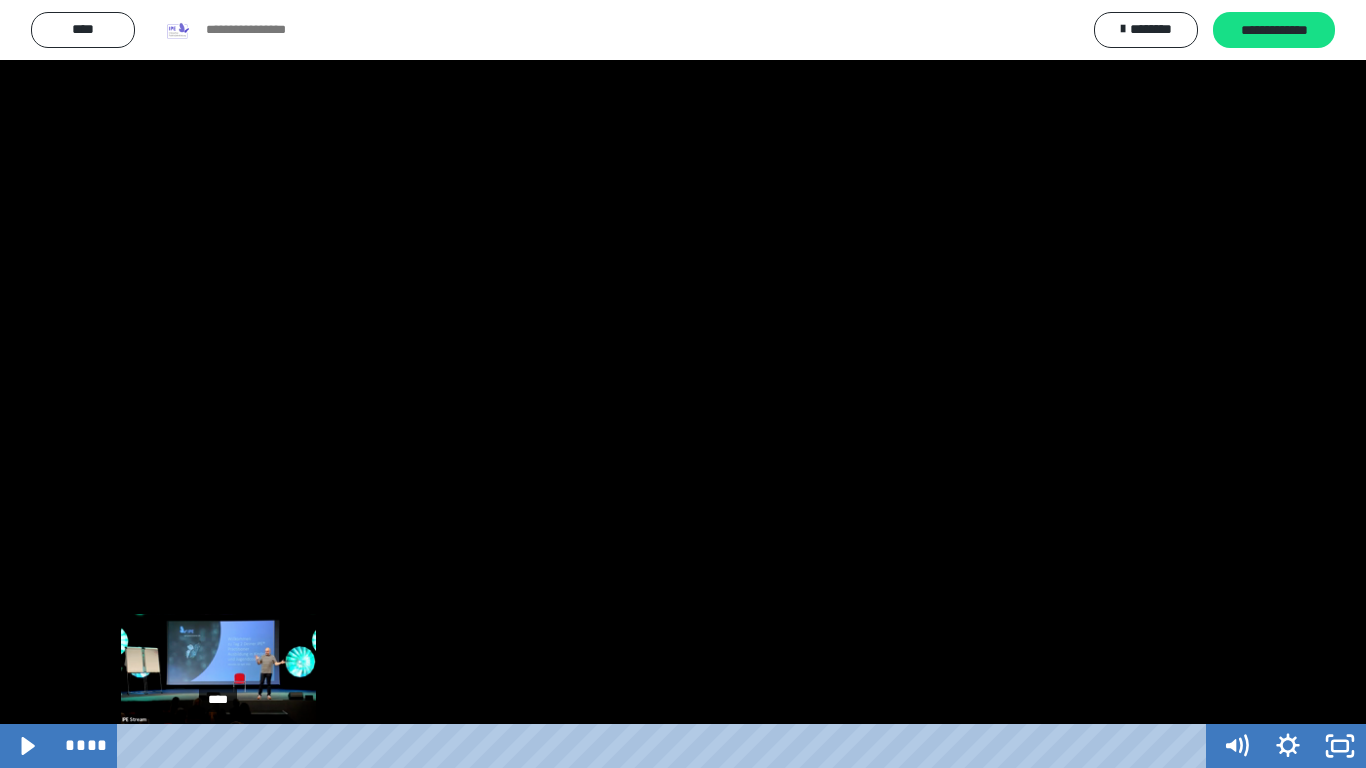 click at bounding box center (217, 746) 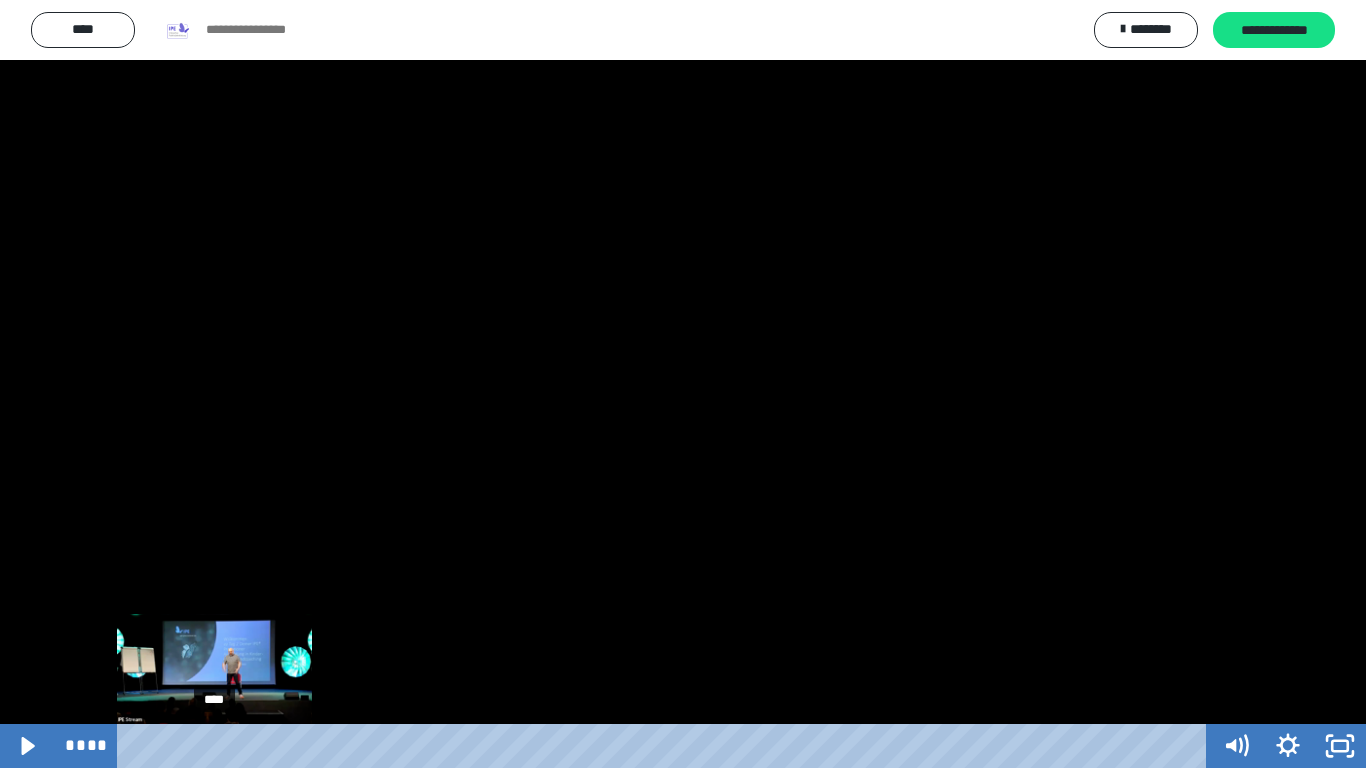 click at bounding box center [214, 746] 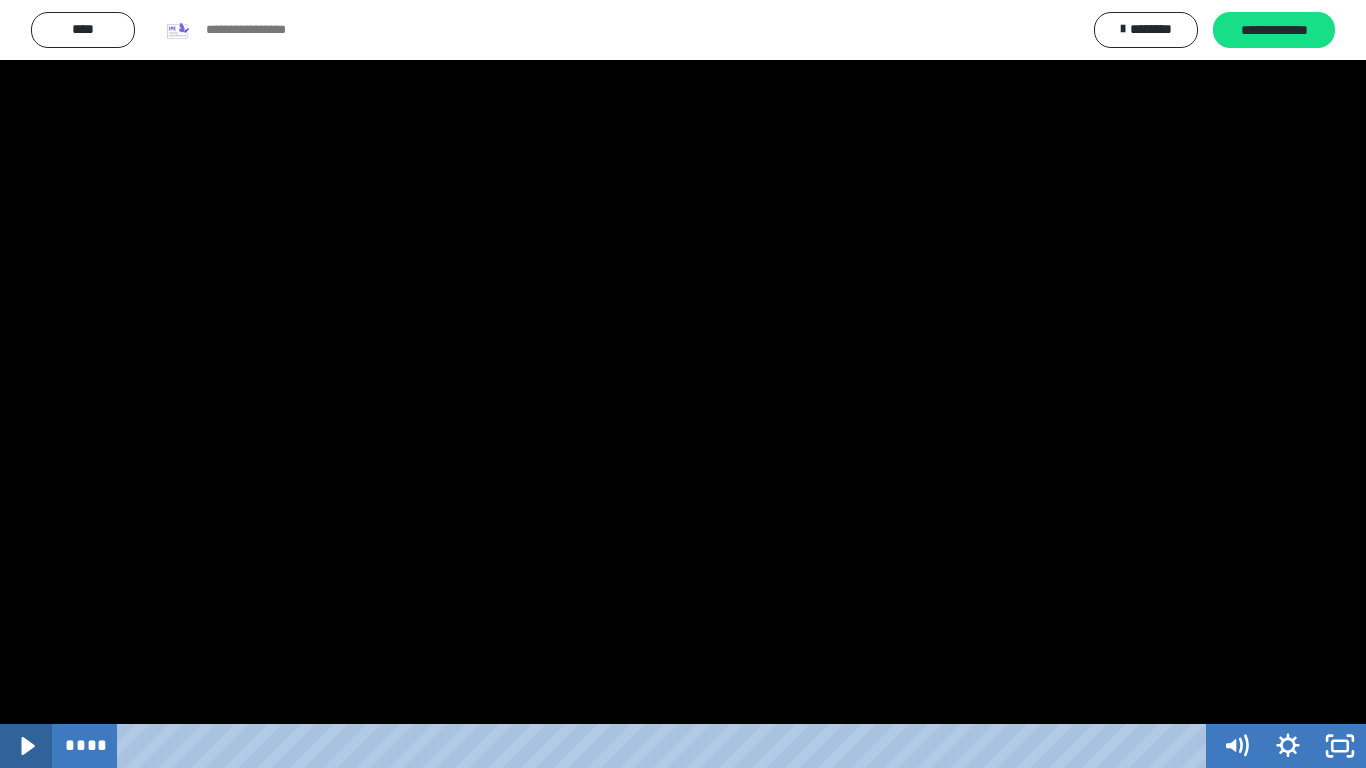 click 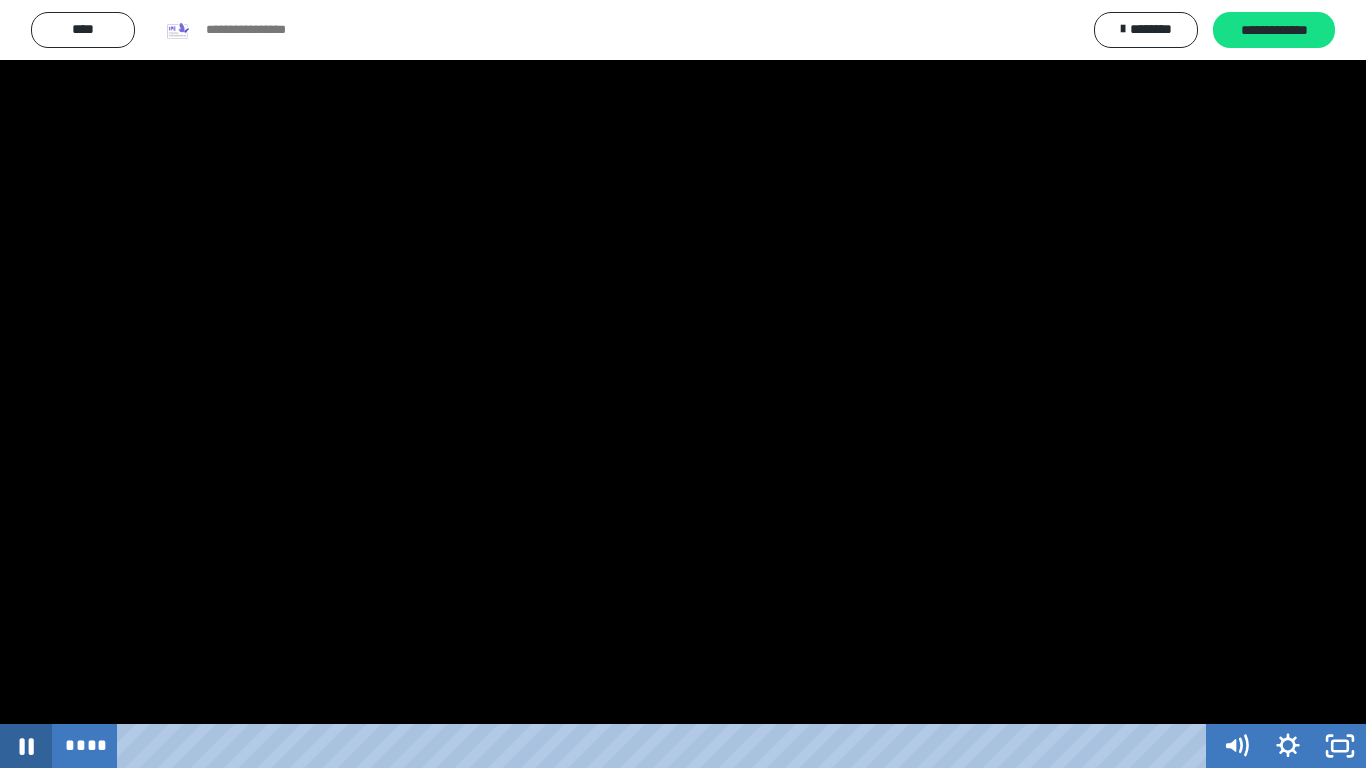 click 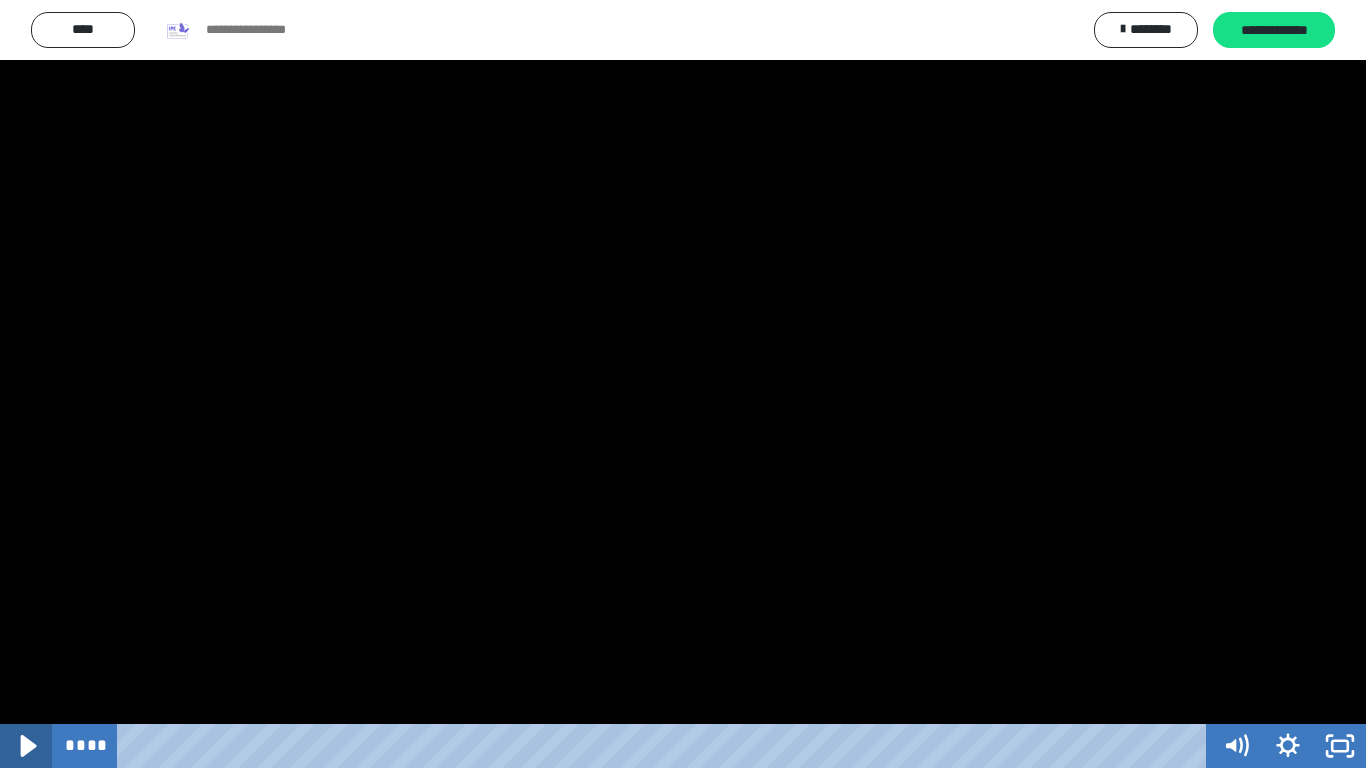 click 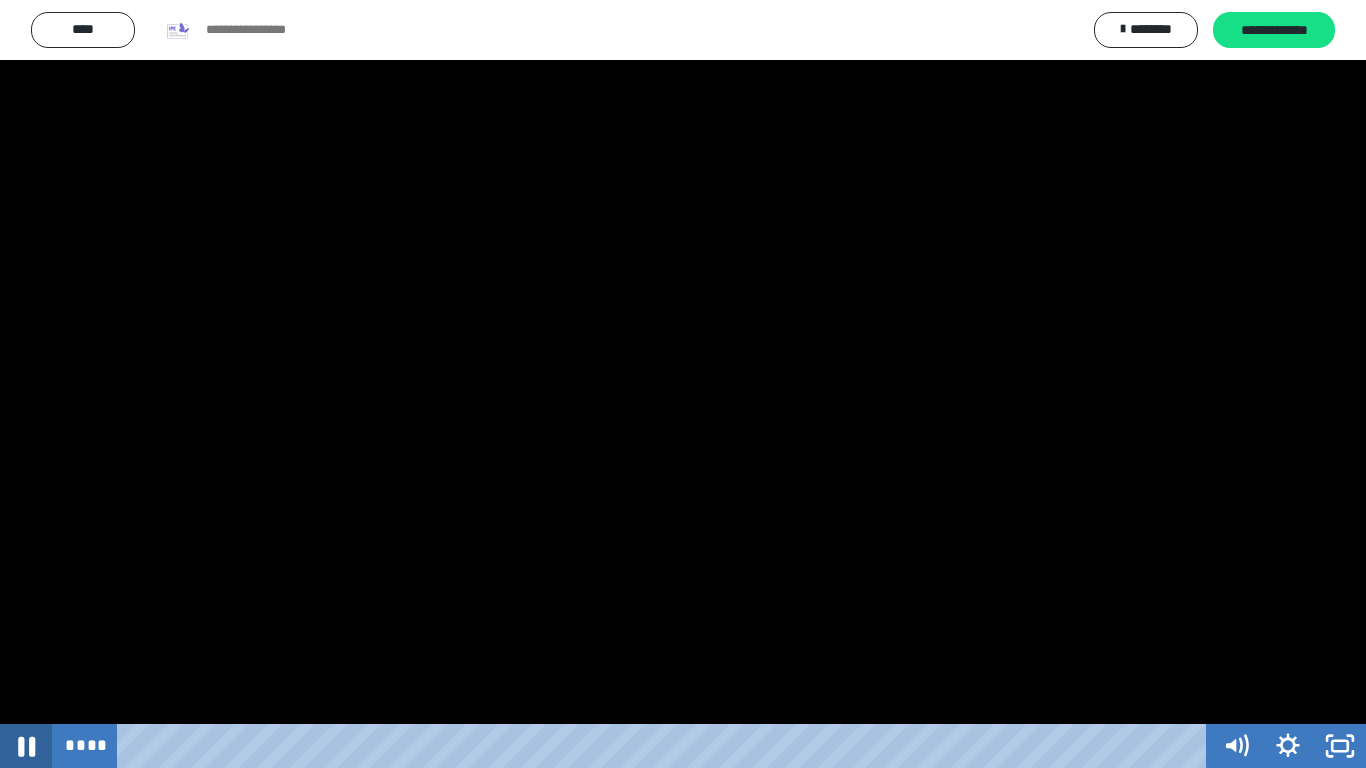 click 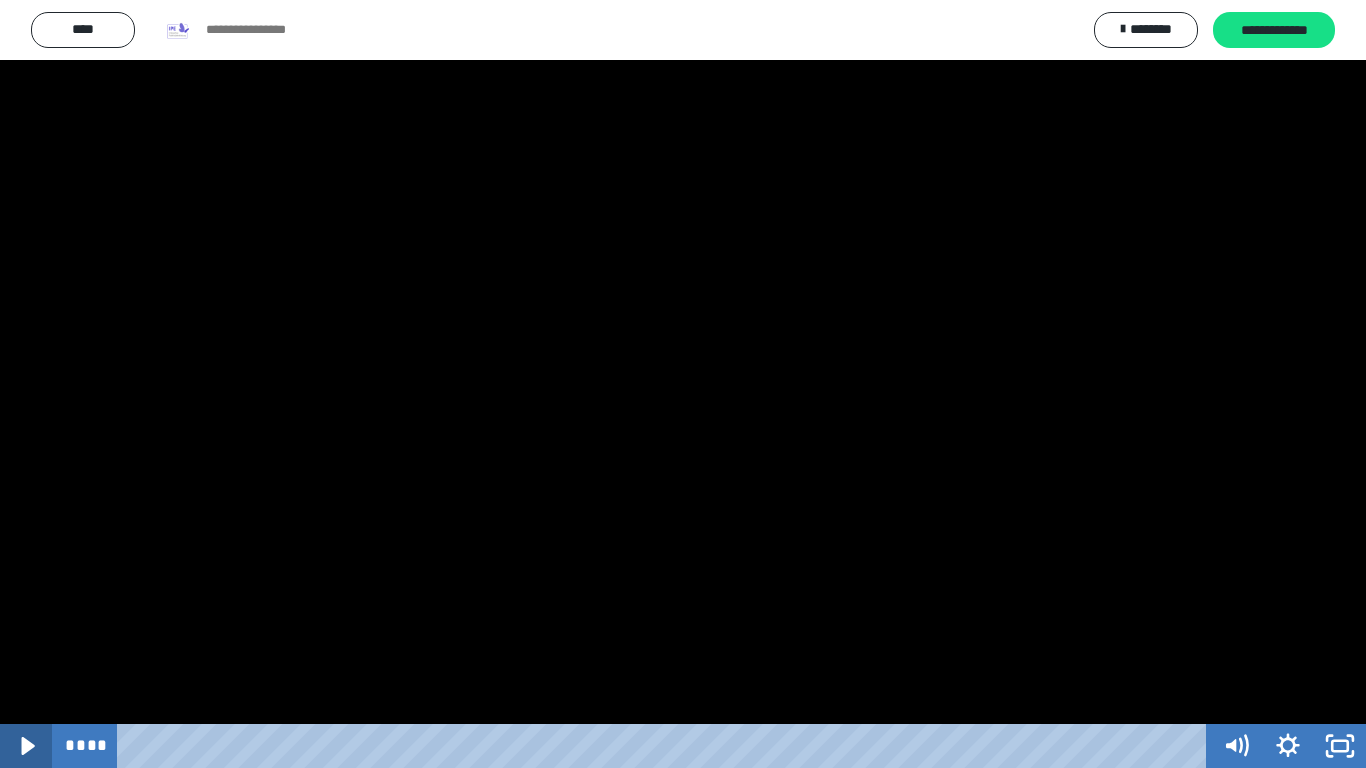 click 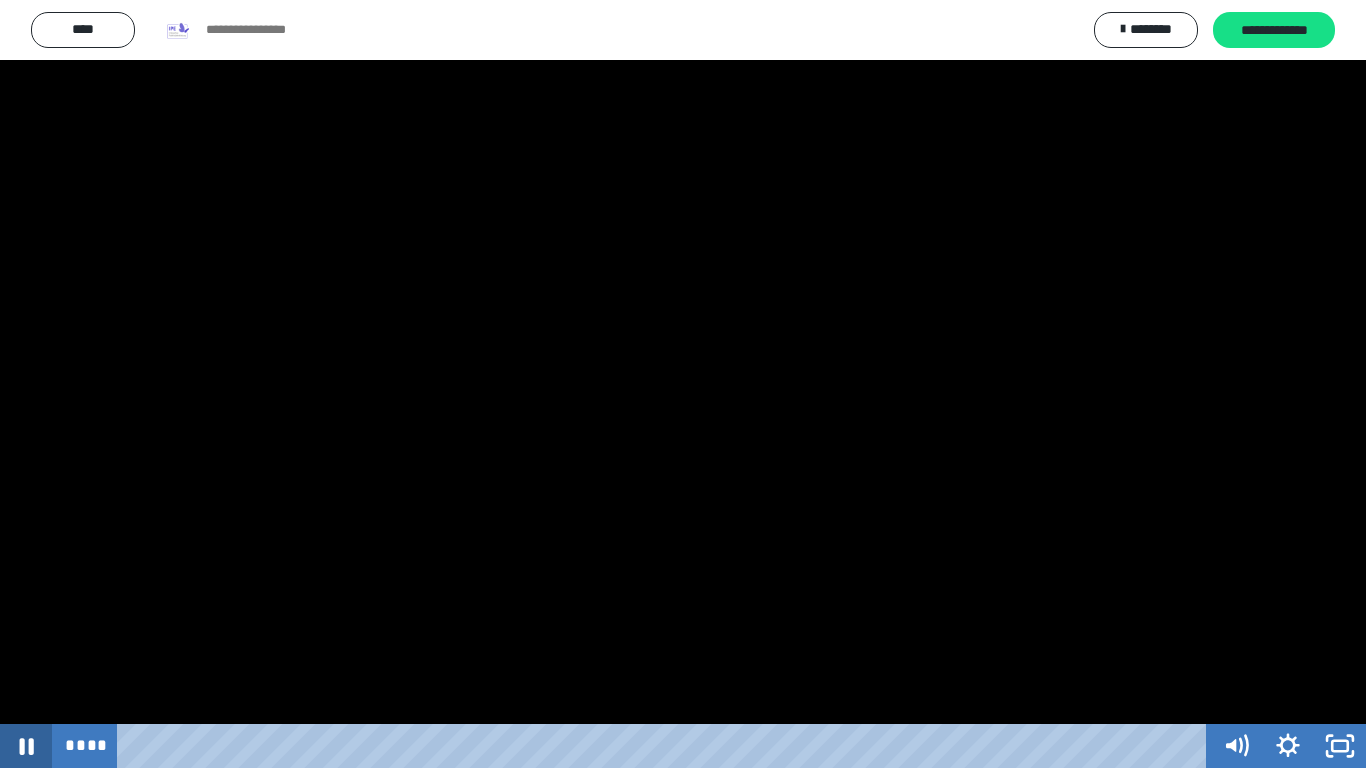 click 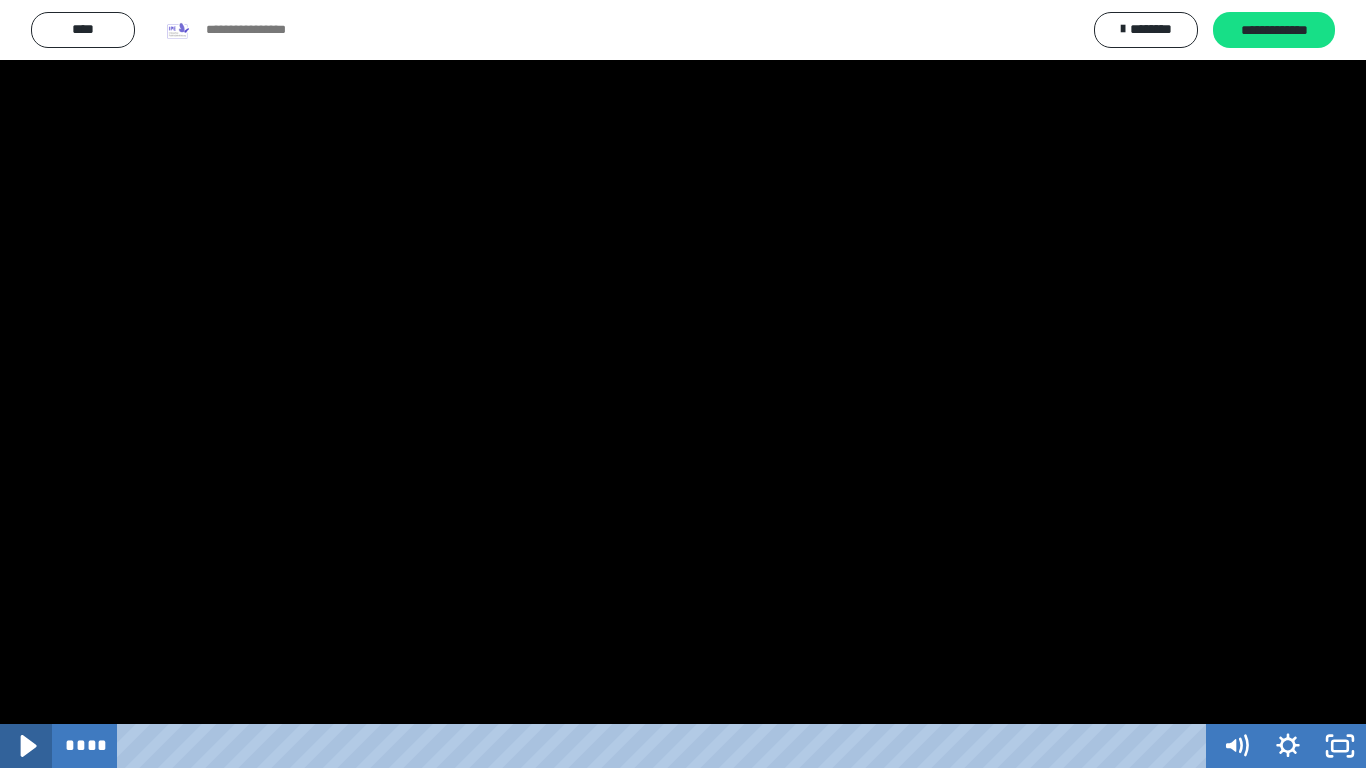 click 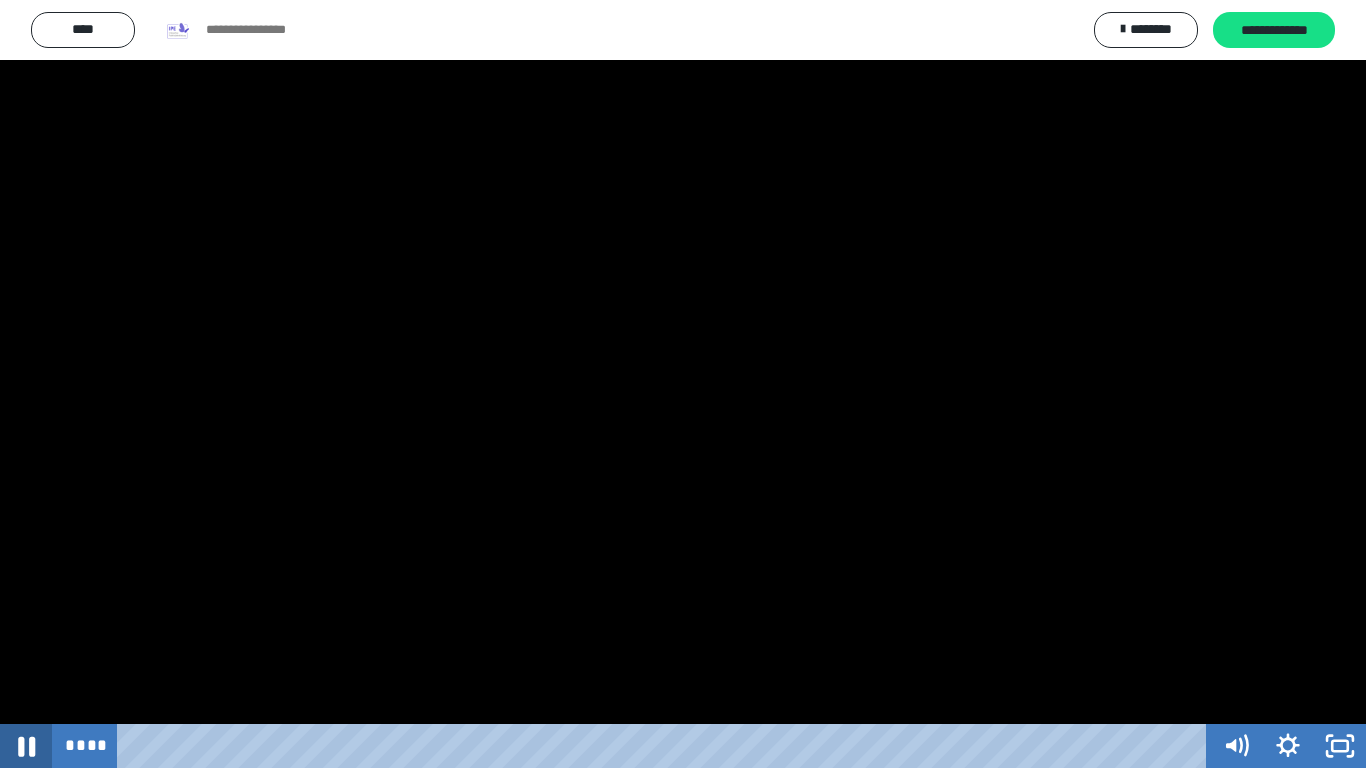 click 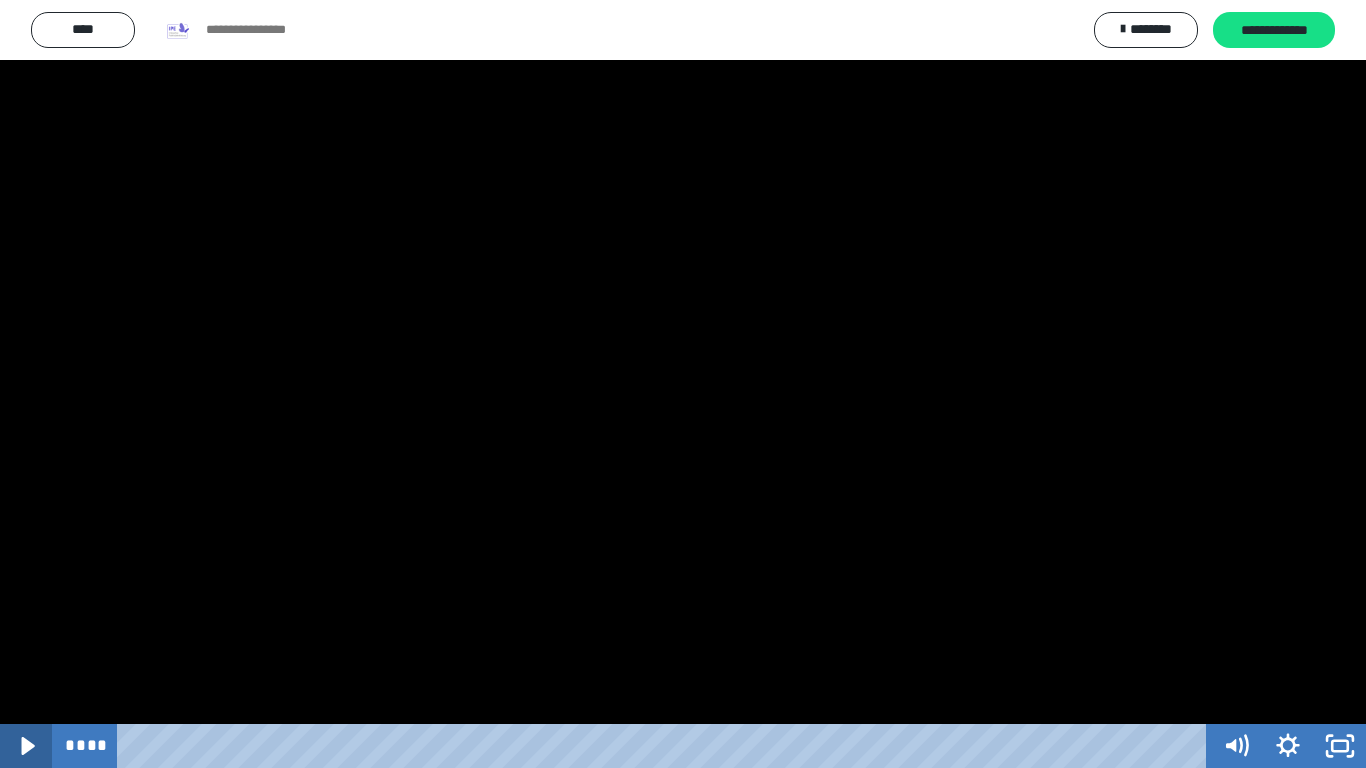 click 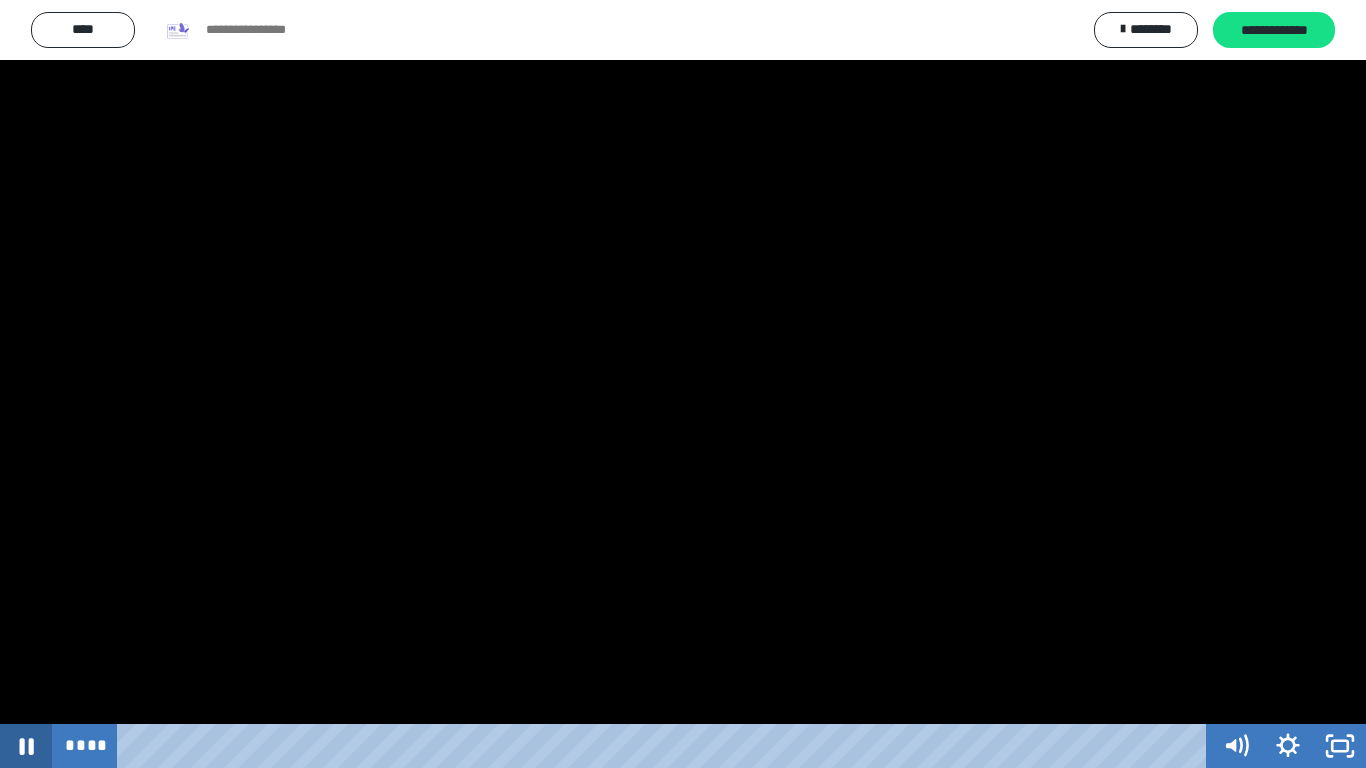 click 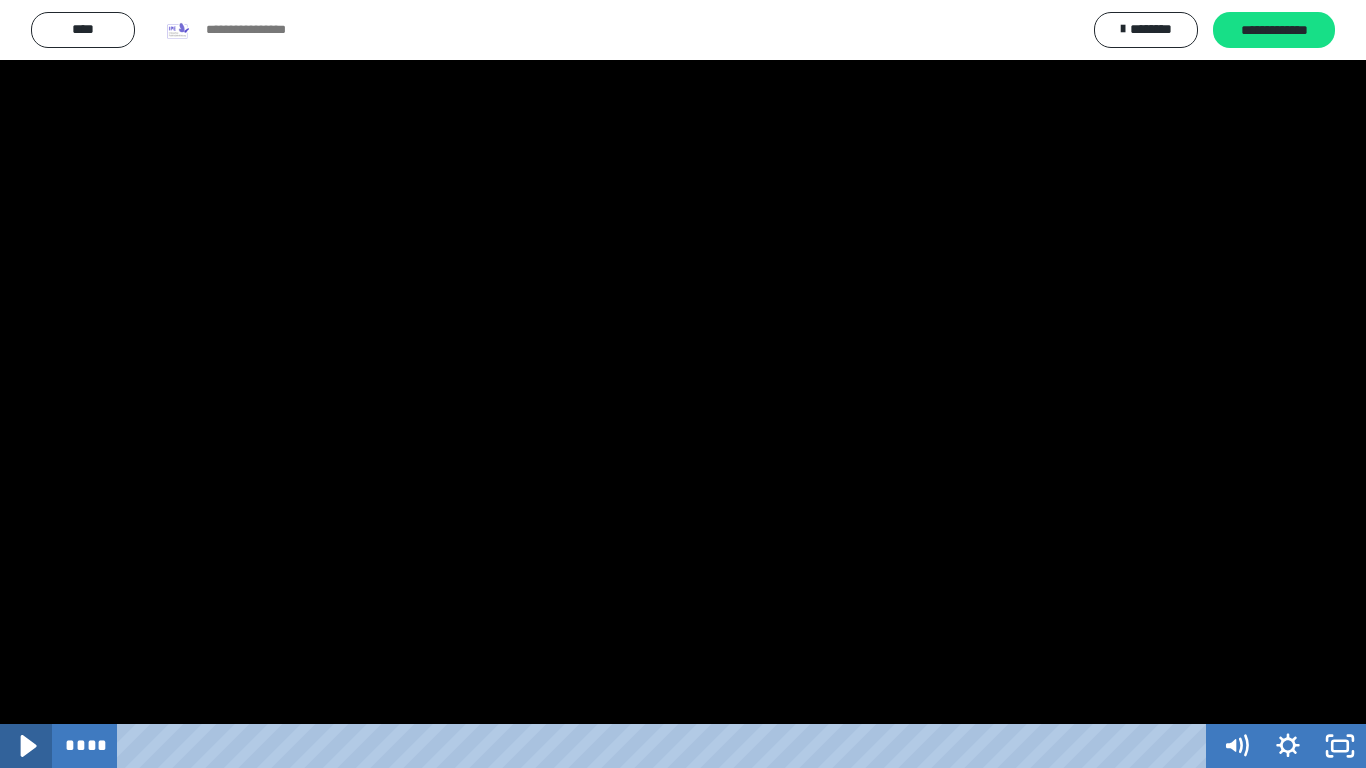 click 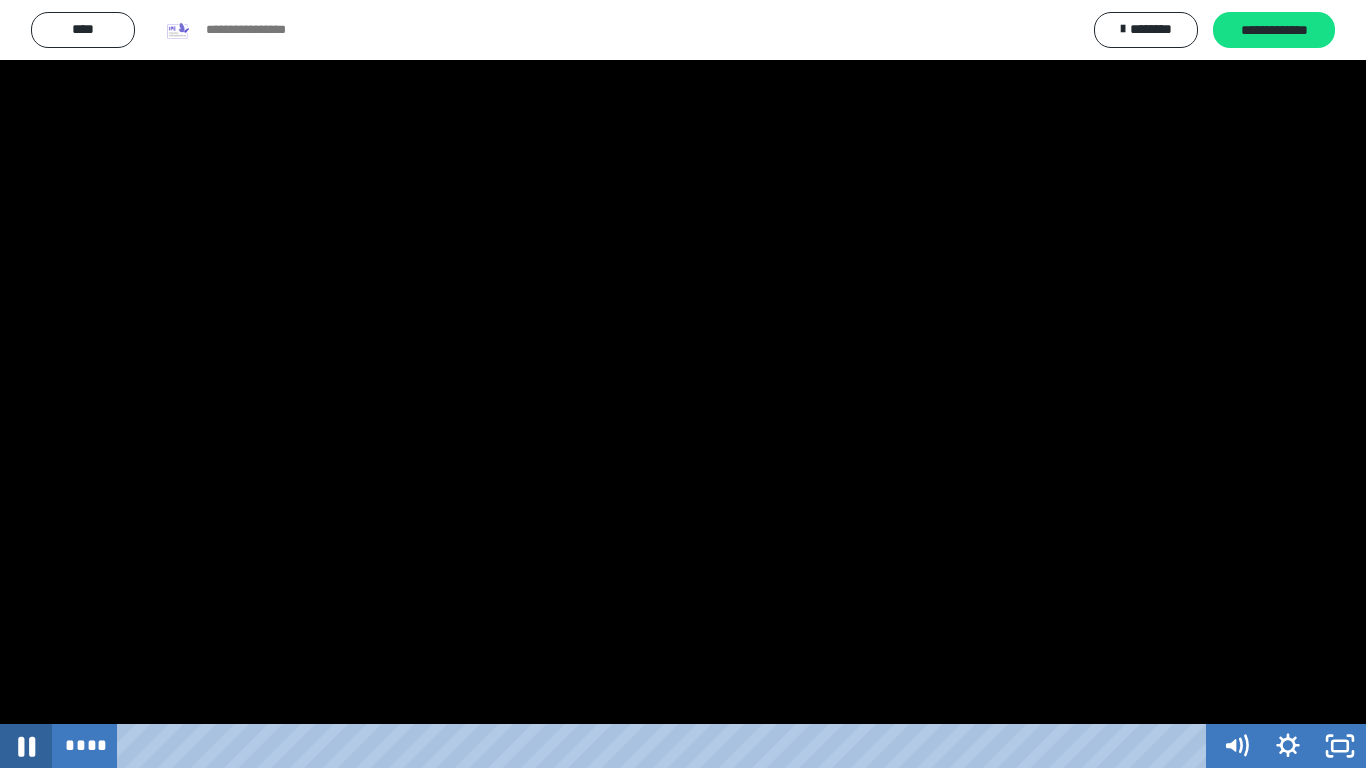 click 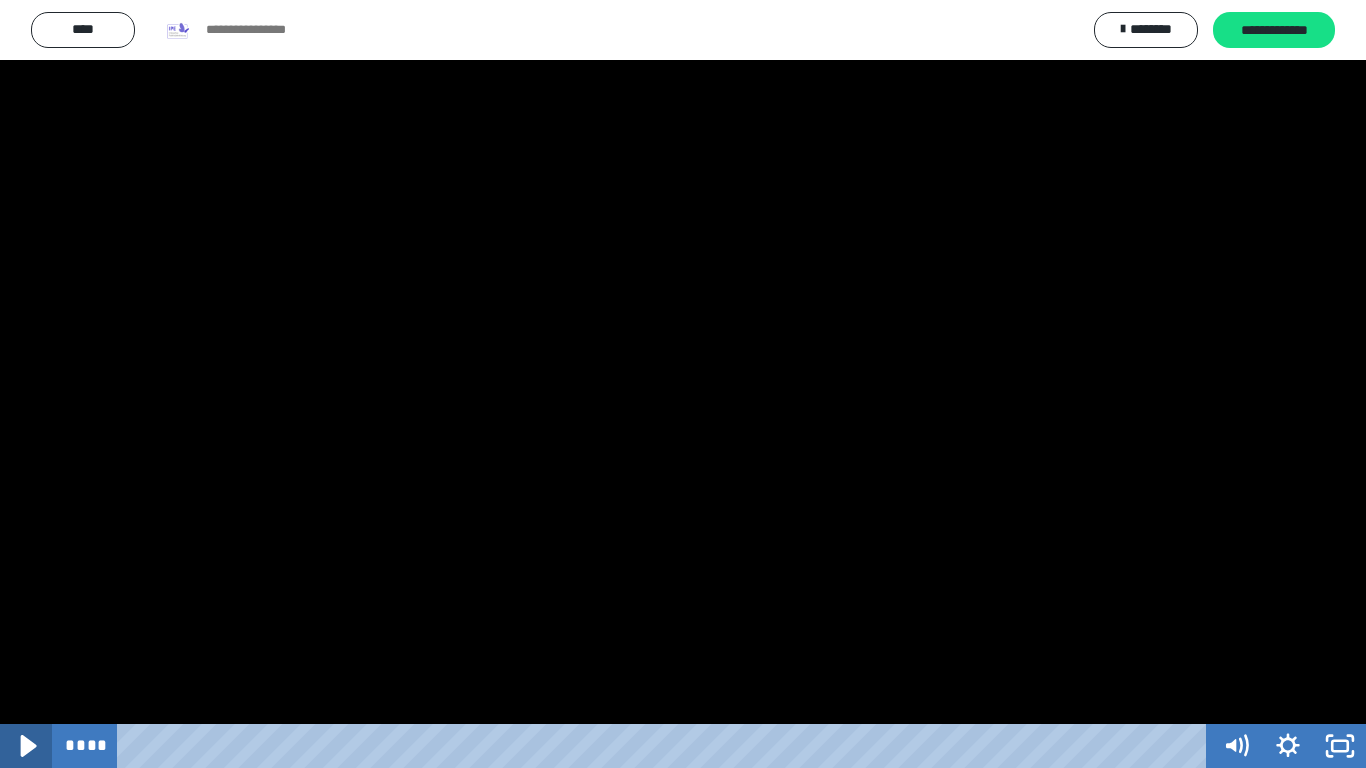 click 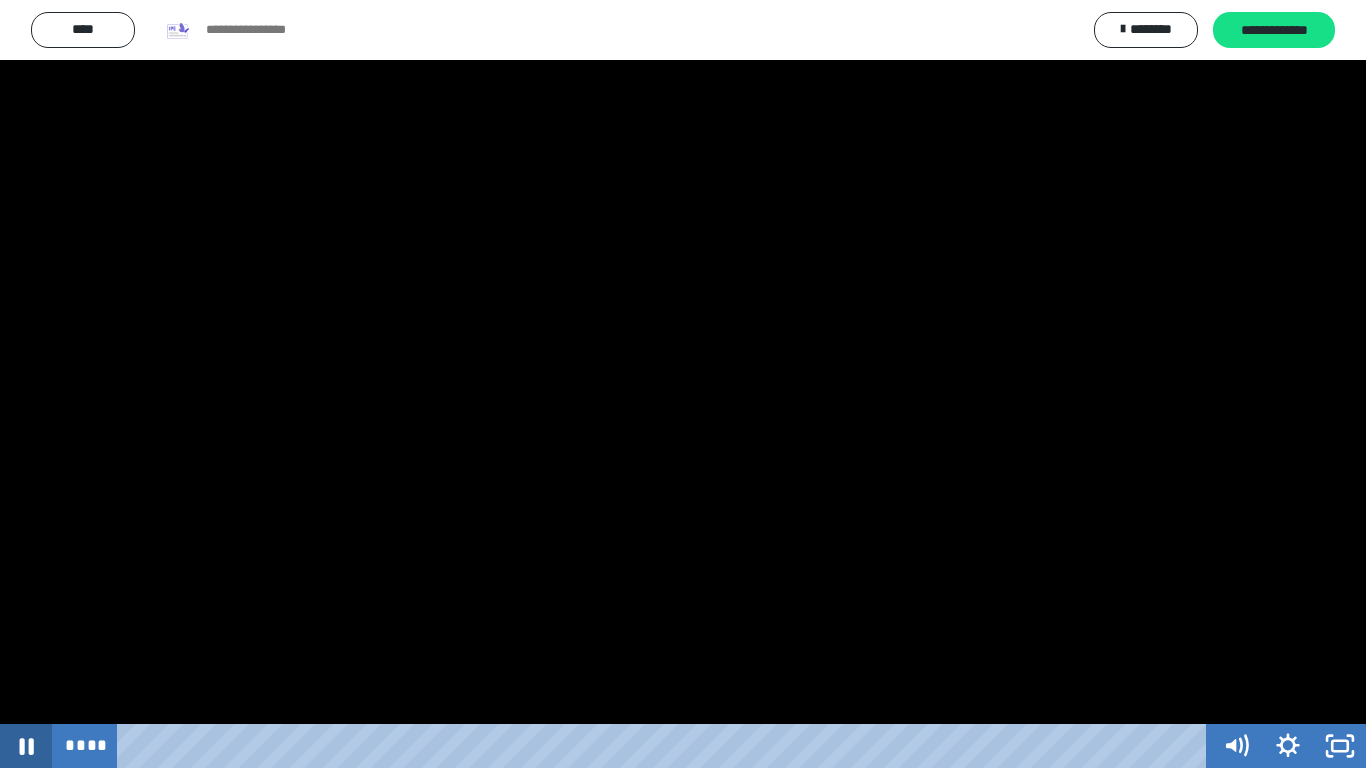 click 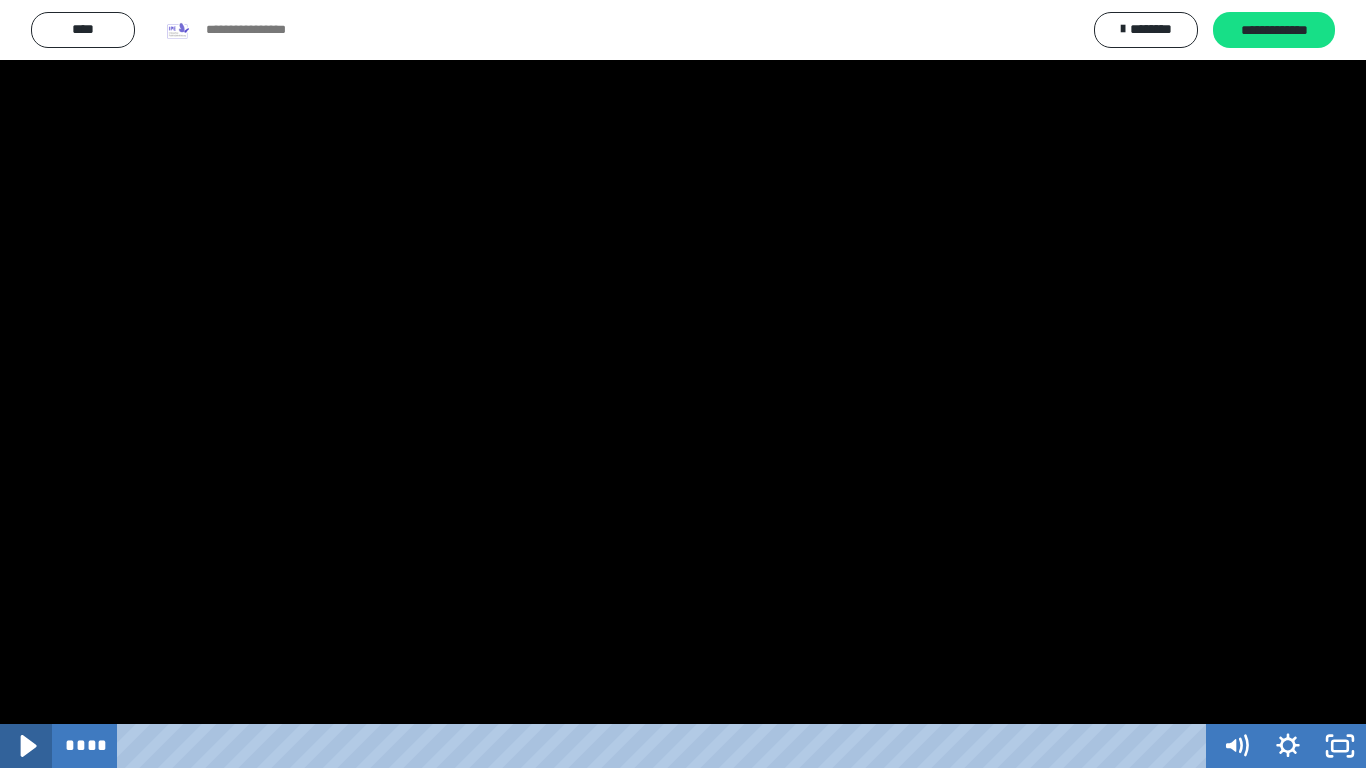 click 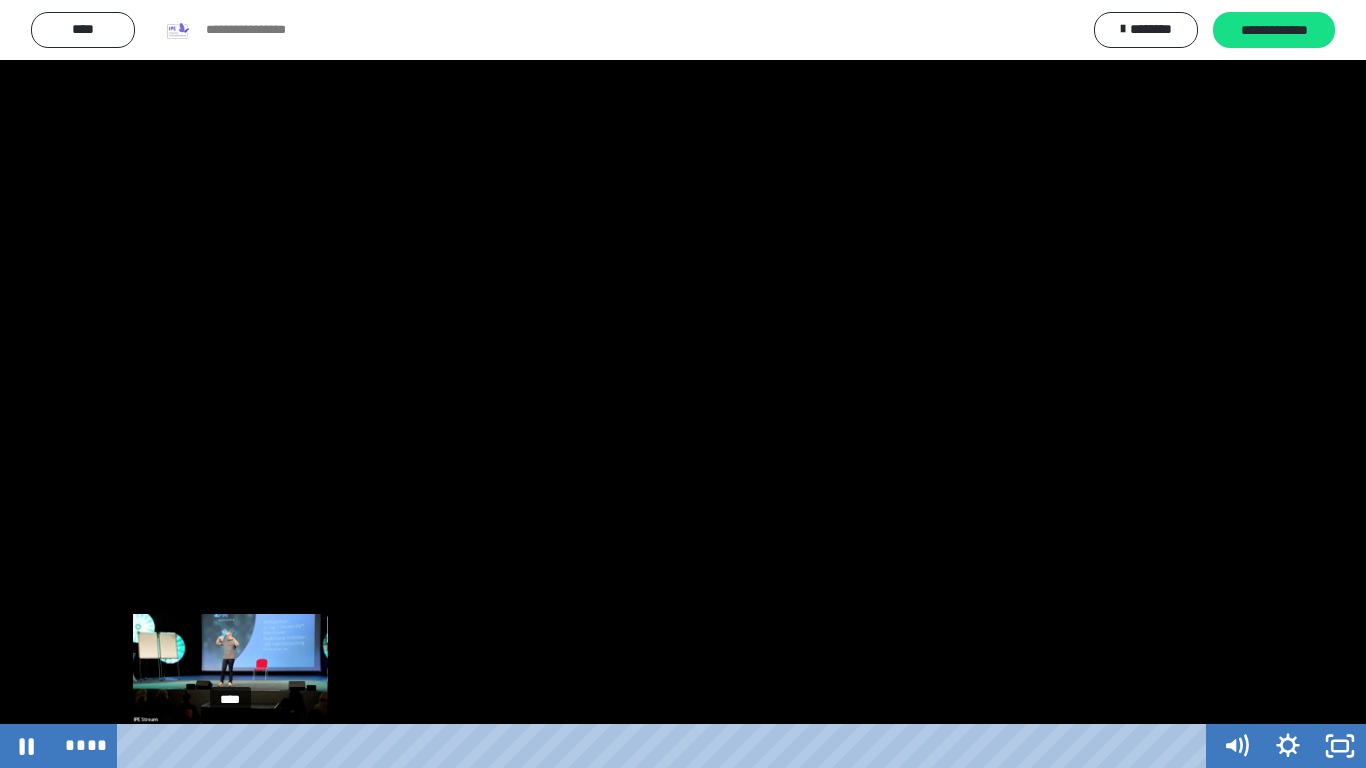 click on "****" at bounding box center [666, 746] 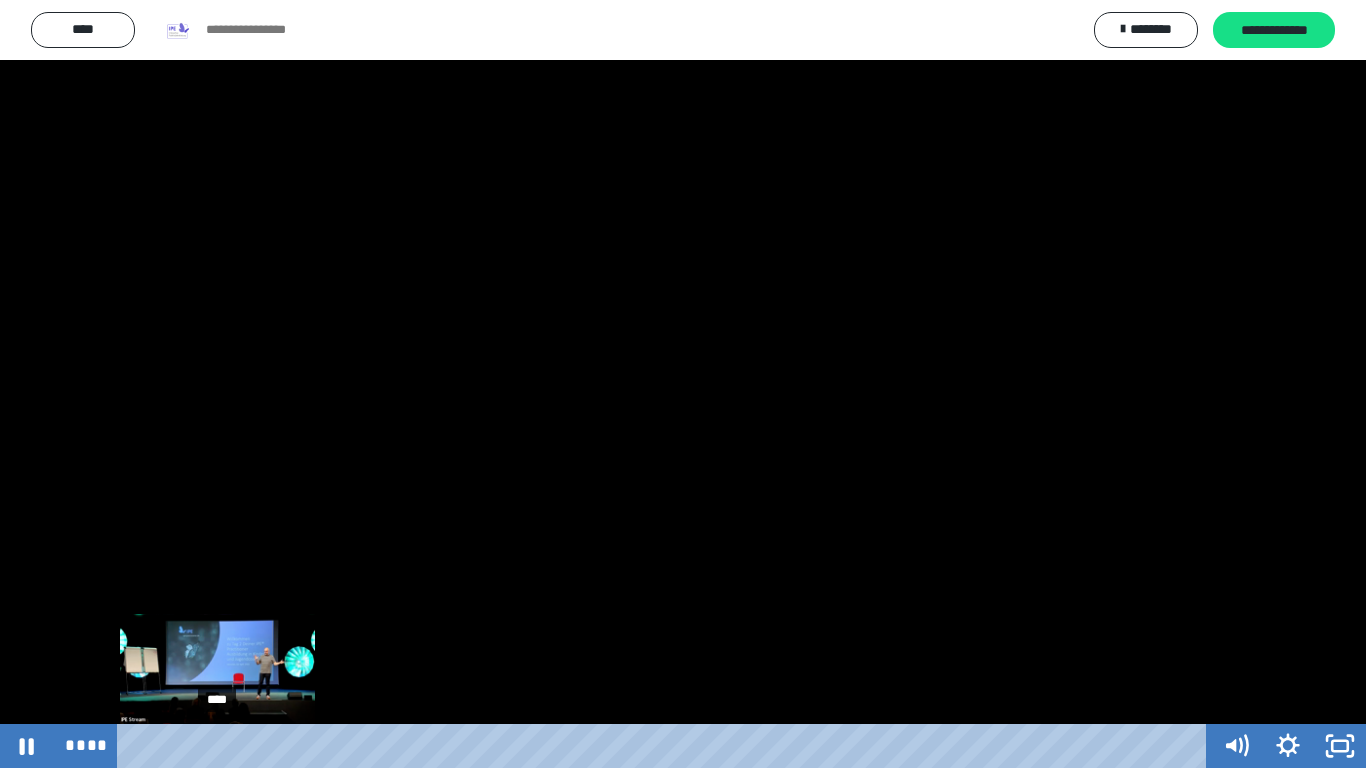 click on "****" at bounding box center [666, 746] 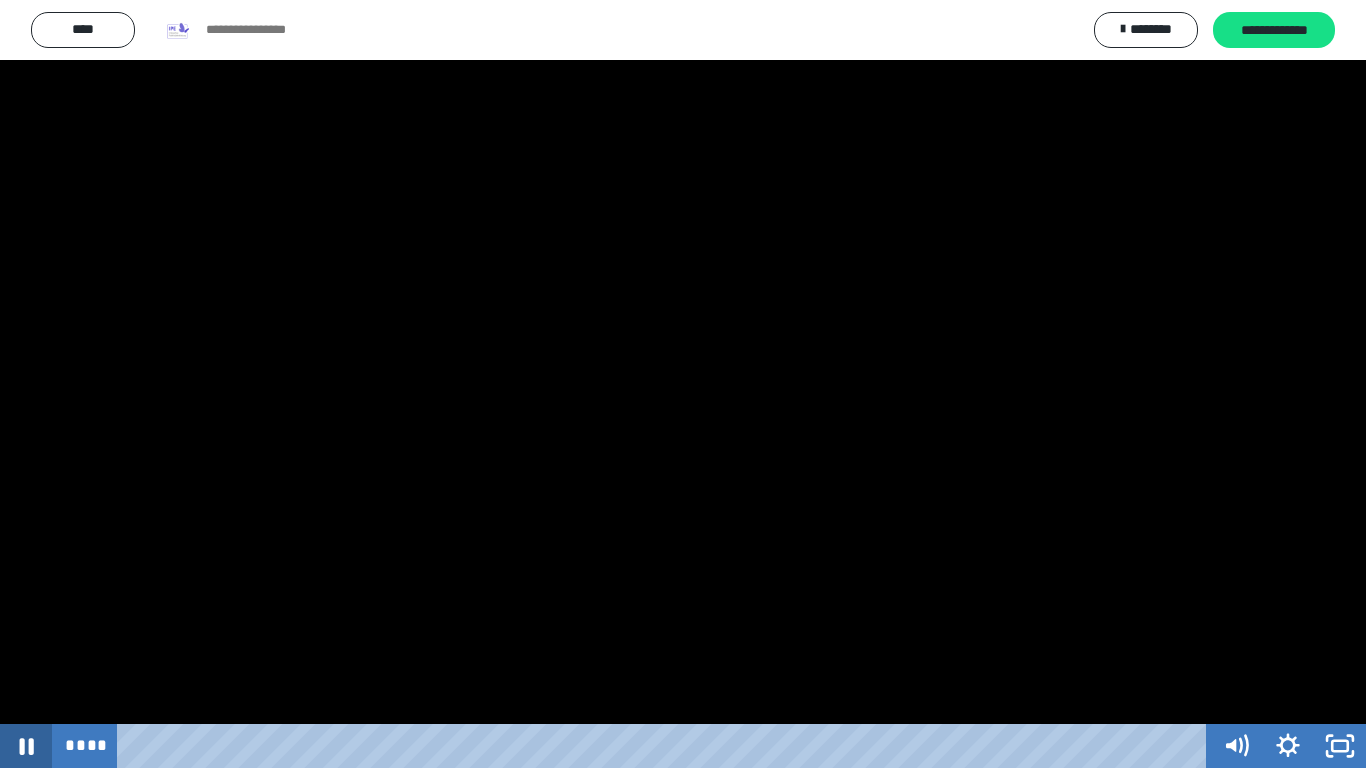 click 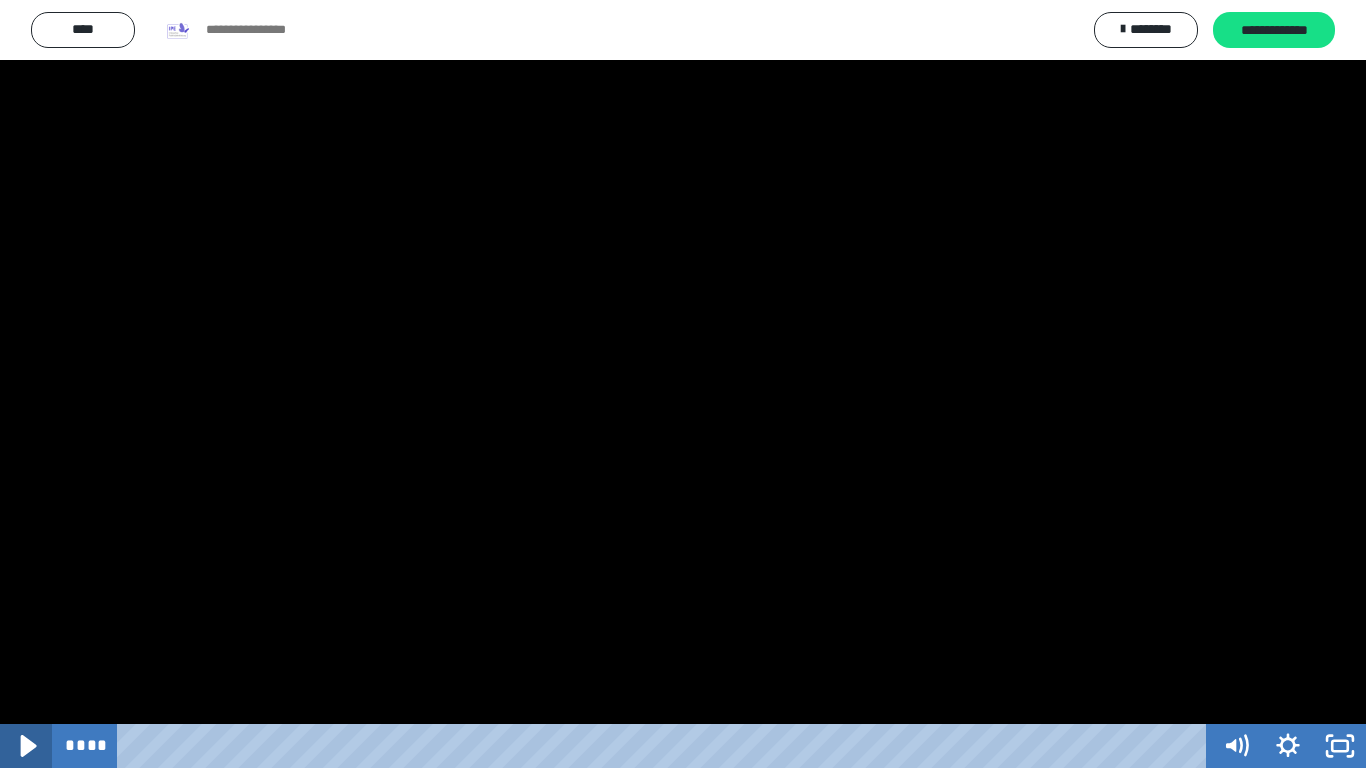 click 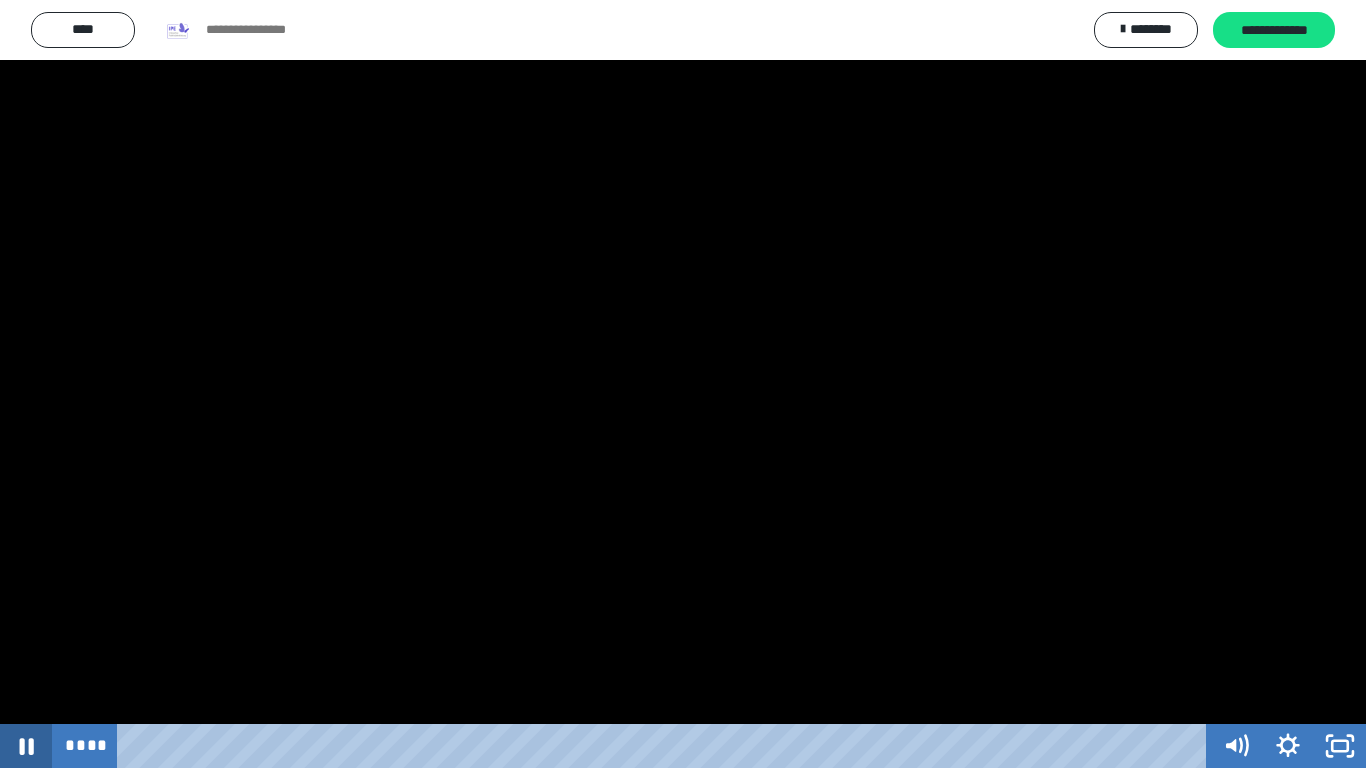 click 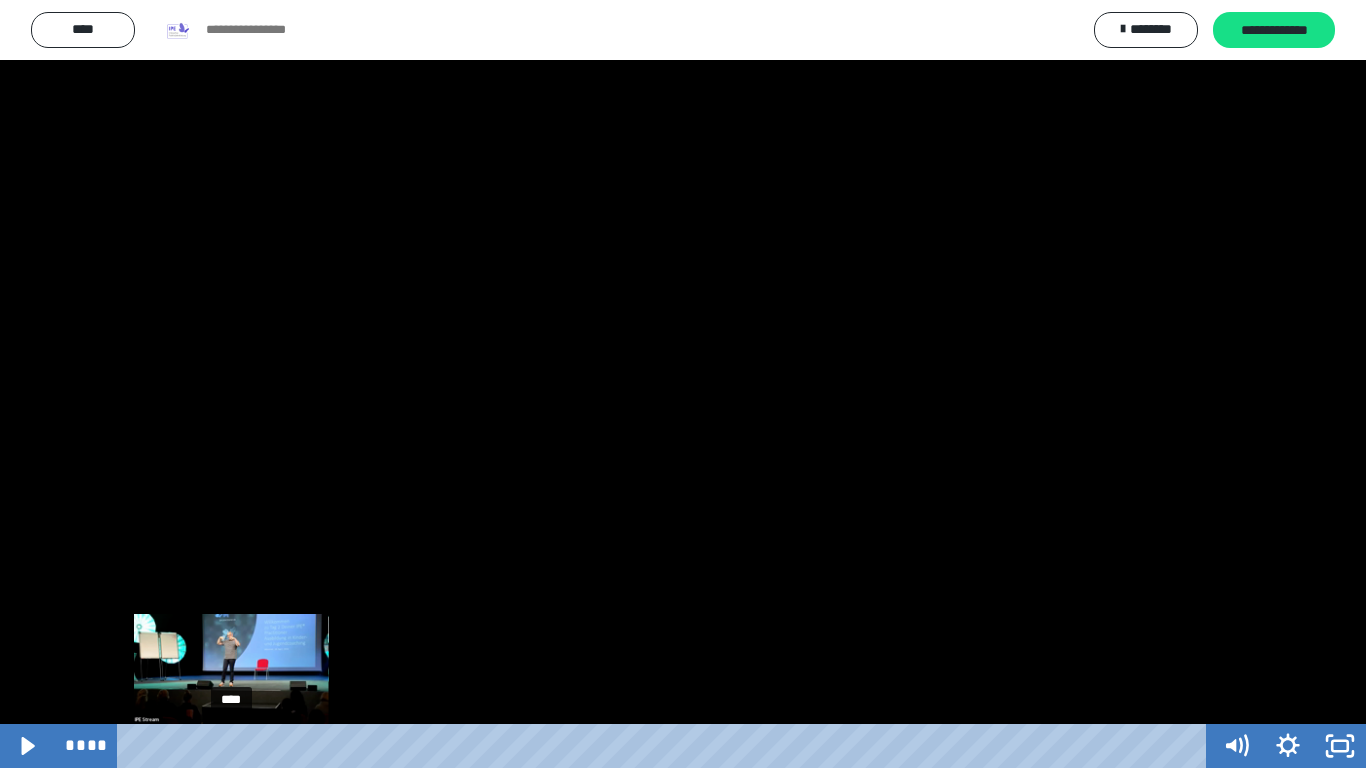 click at bounding box center [231, 746] 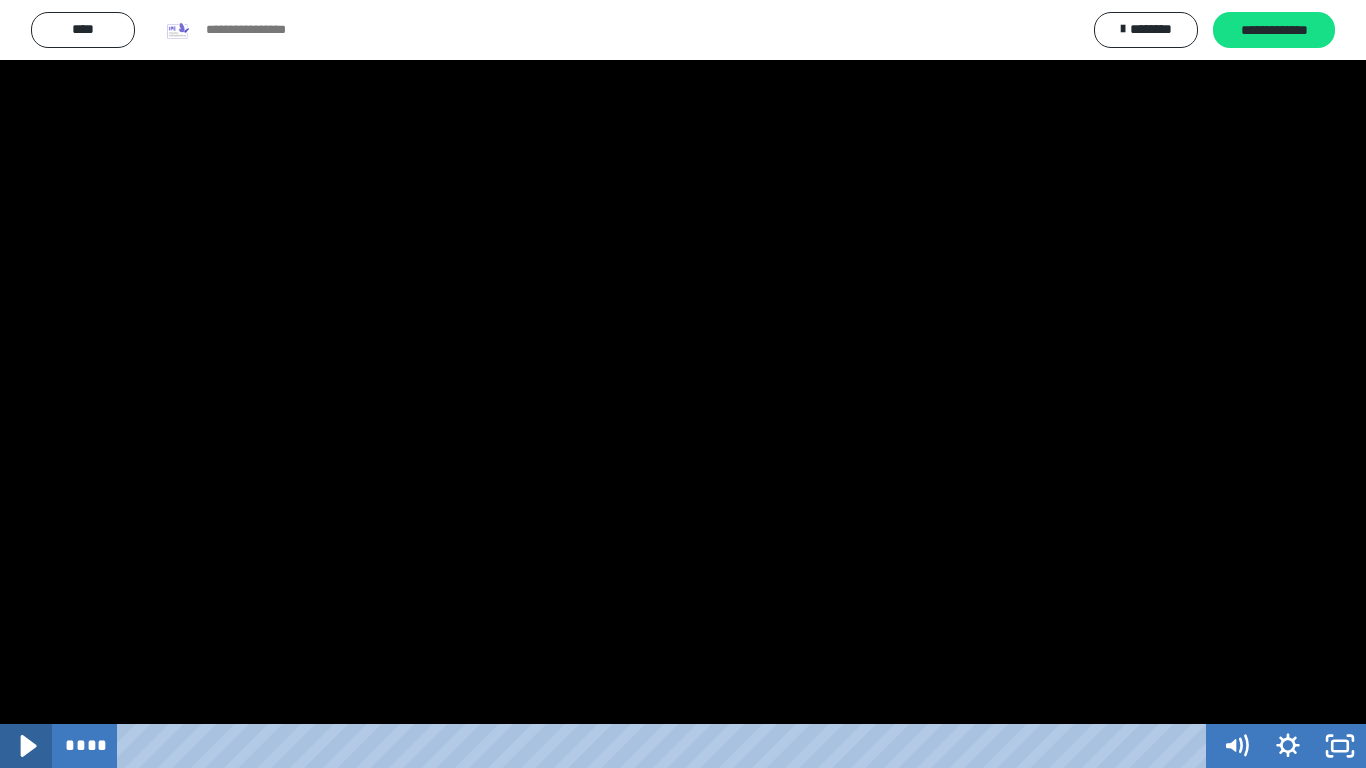 click 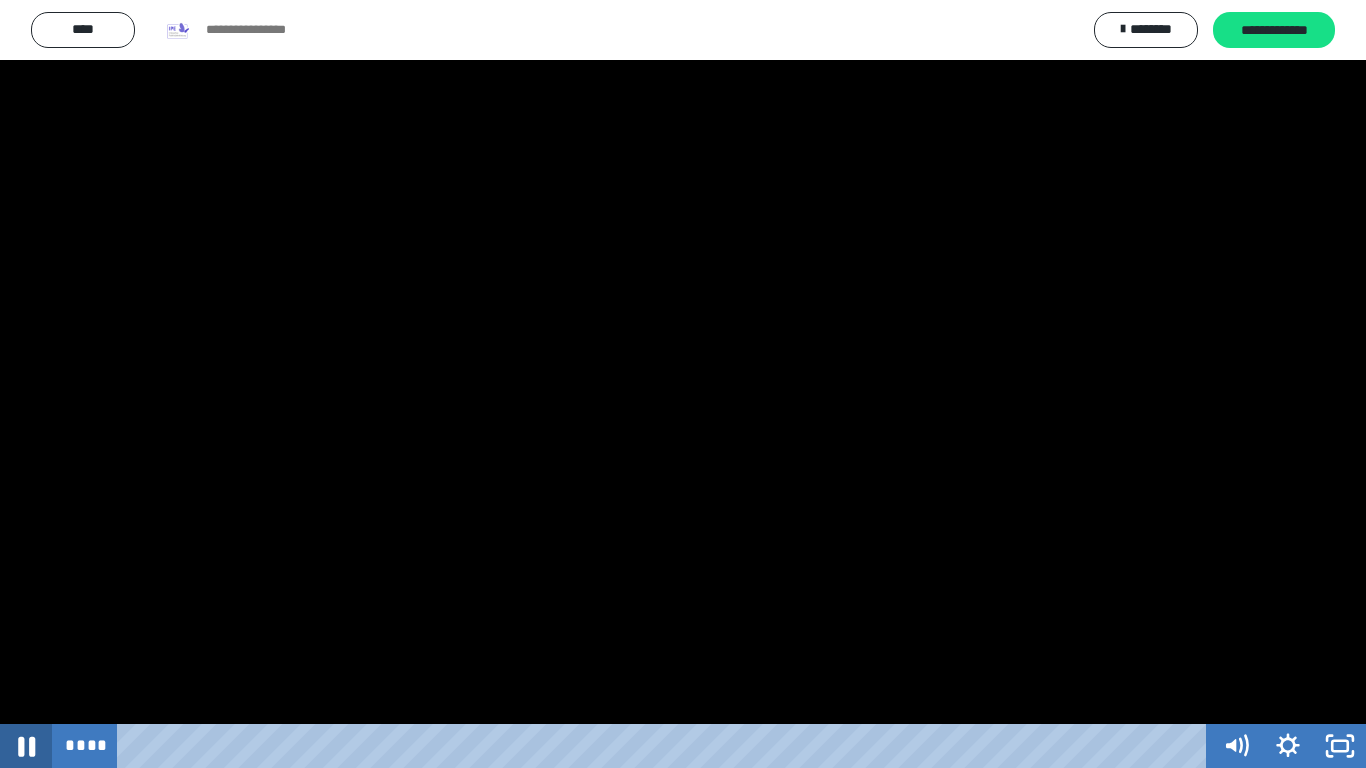 click 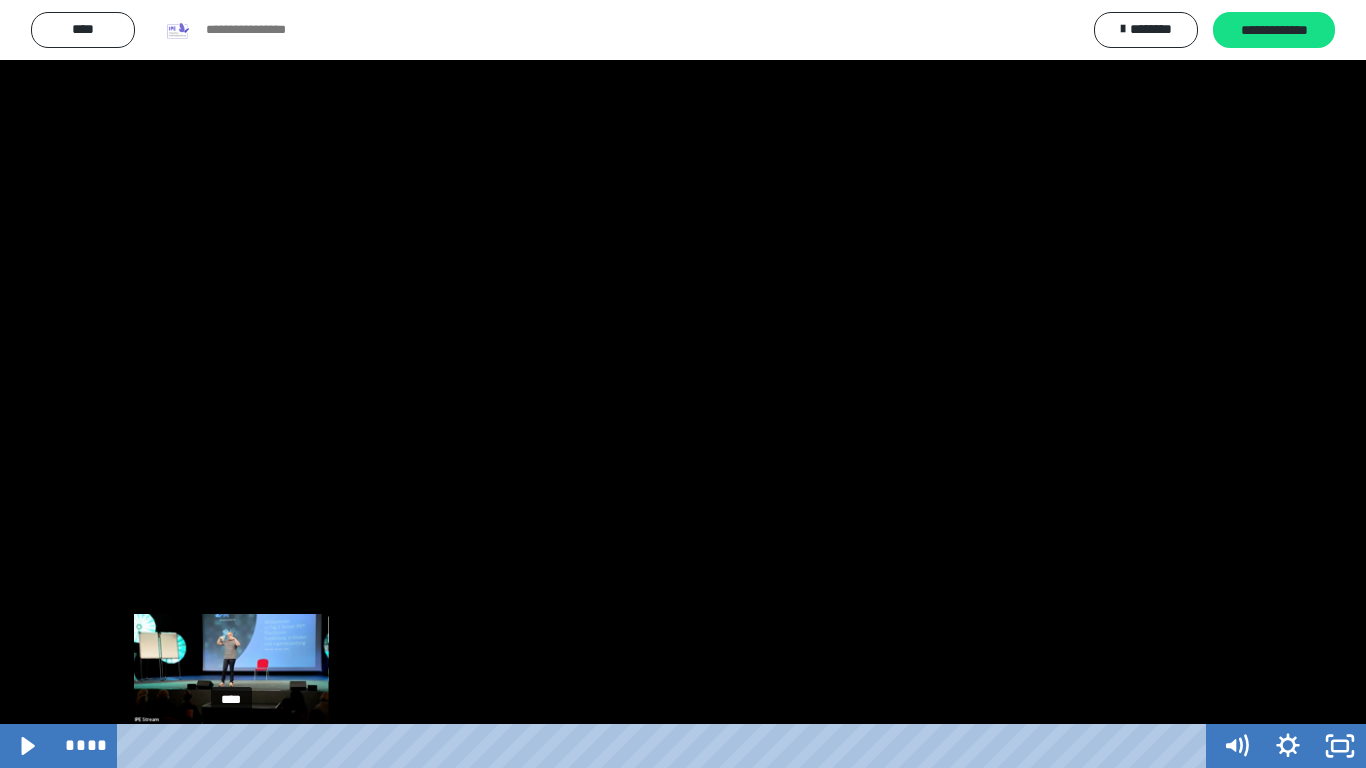click at bounding box center [232, 746] 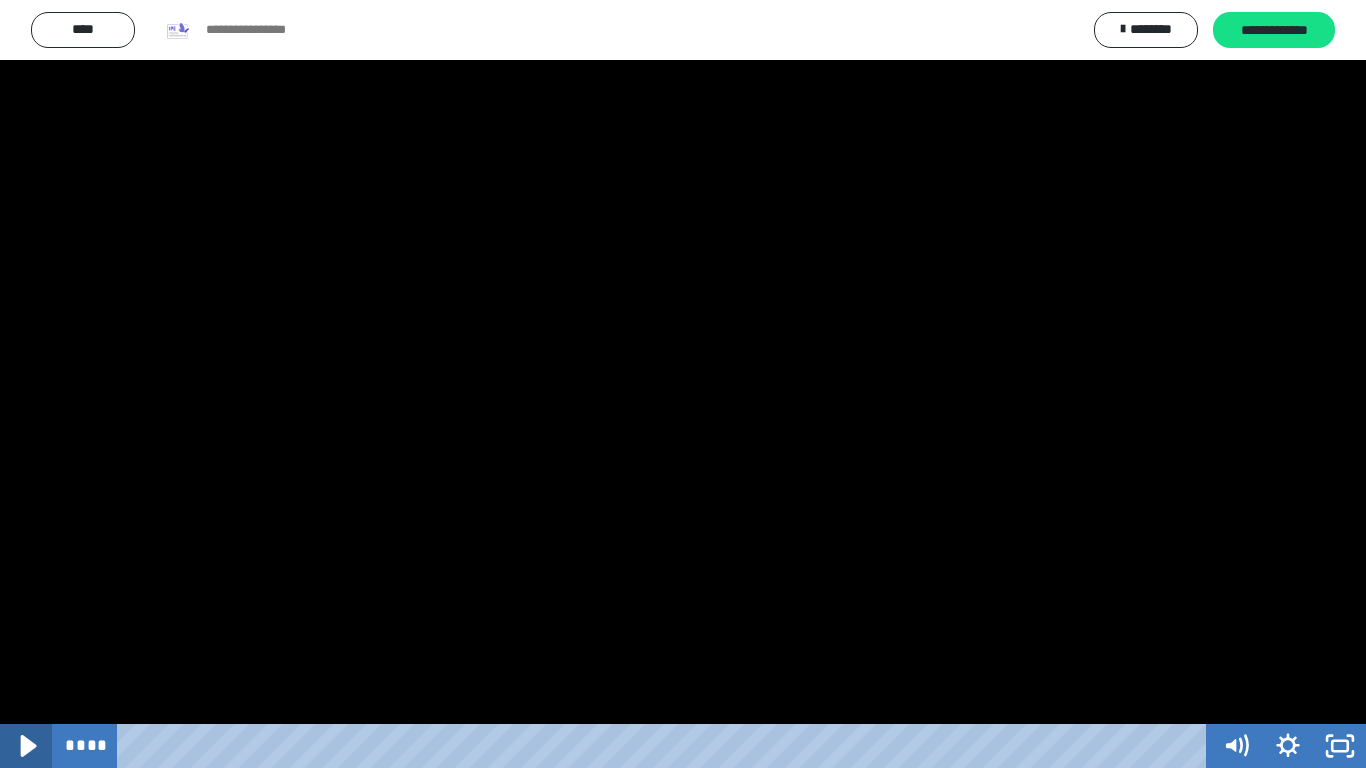 click 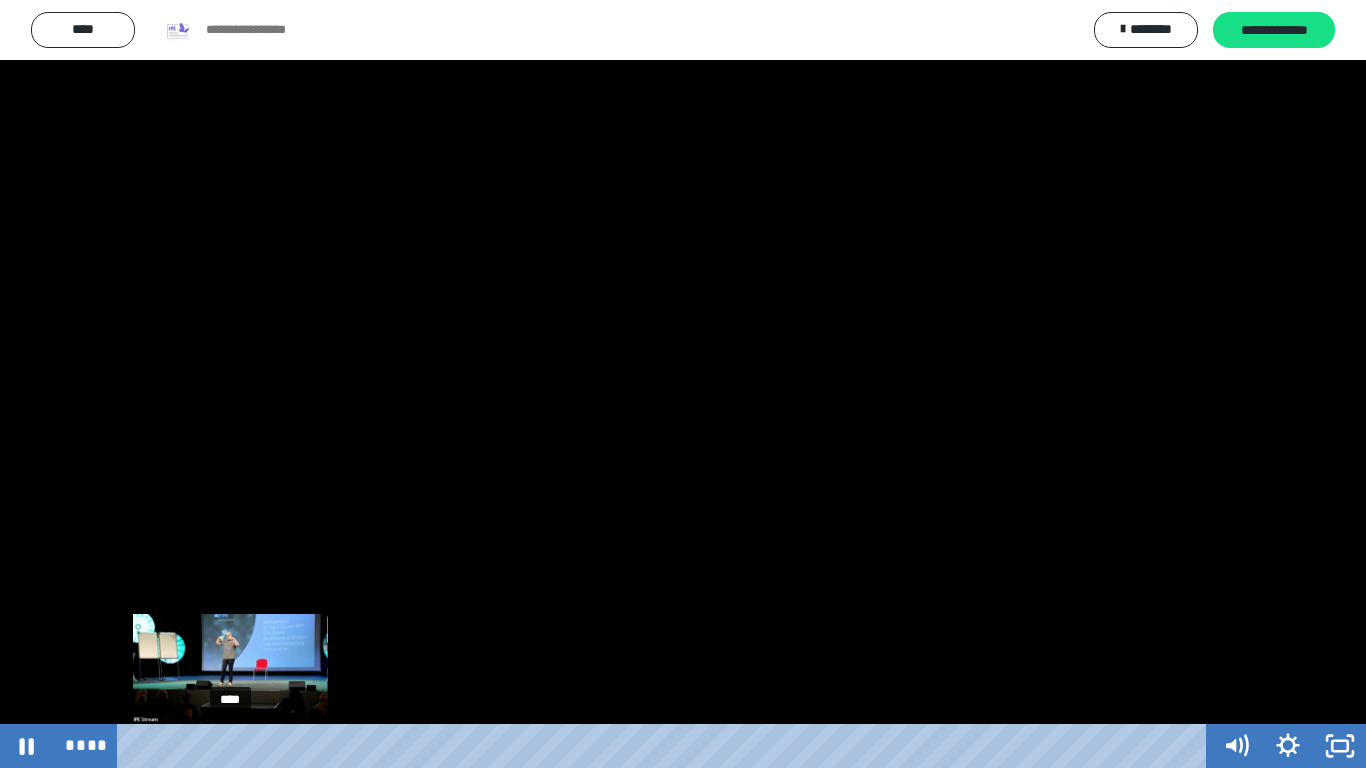 click at bounding box center (230, 746) 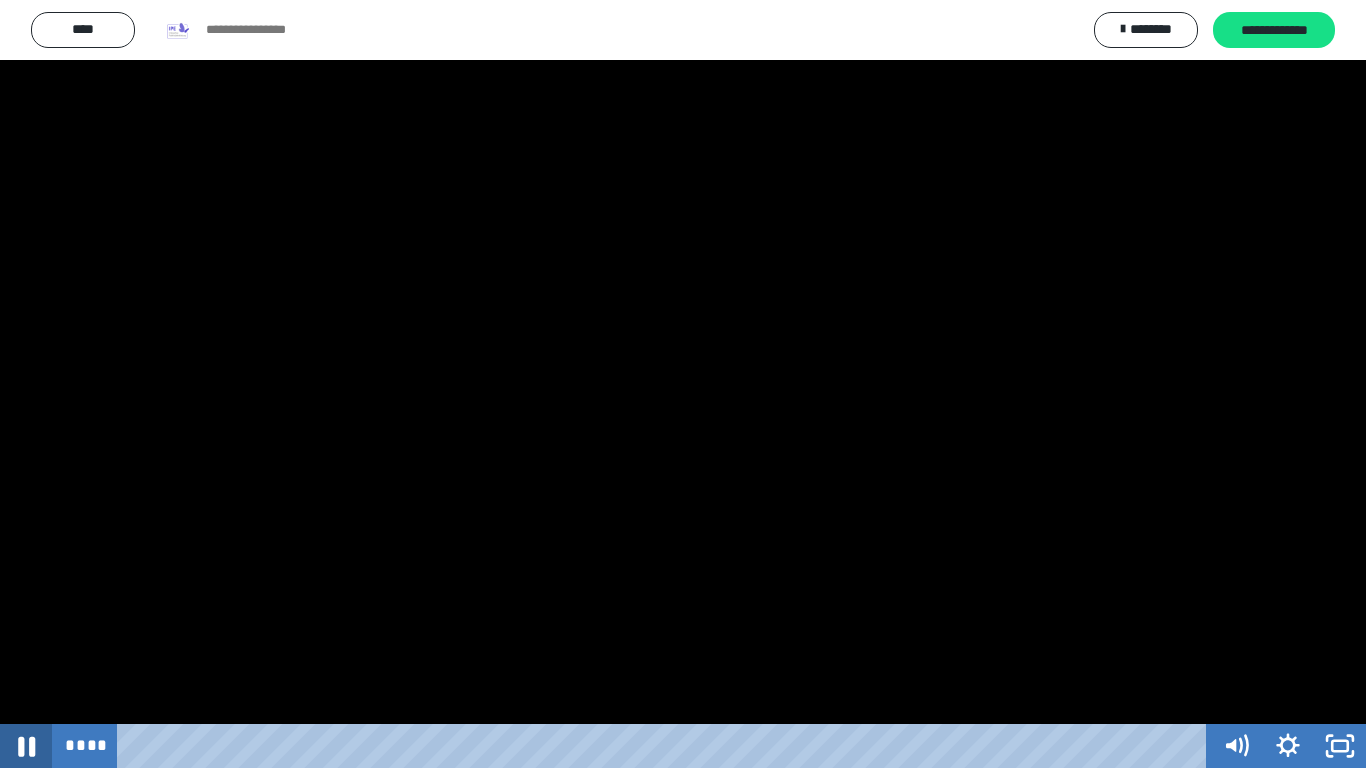 click 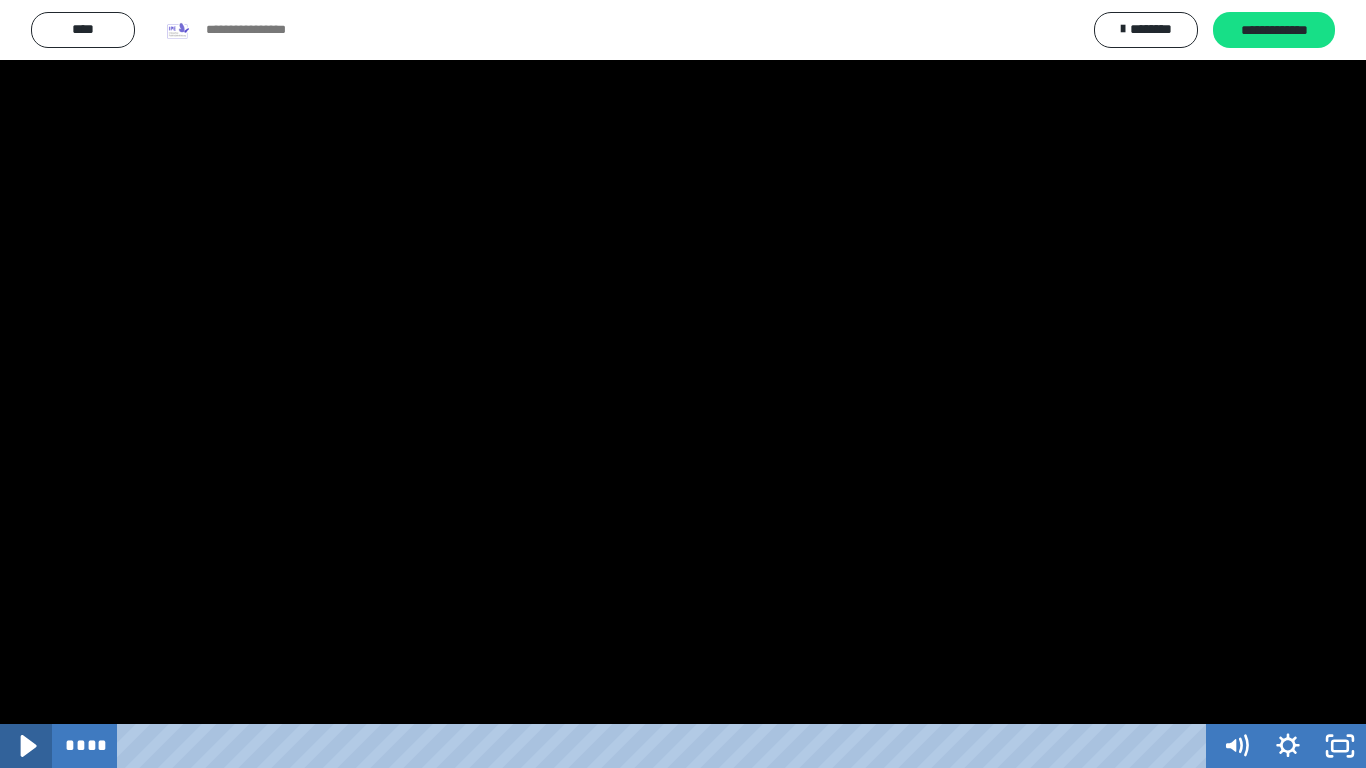 click 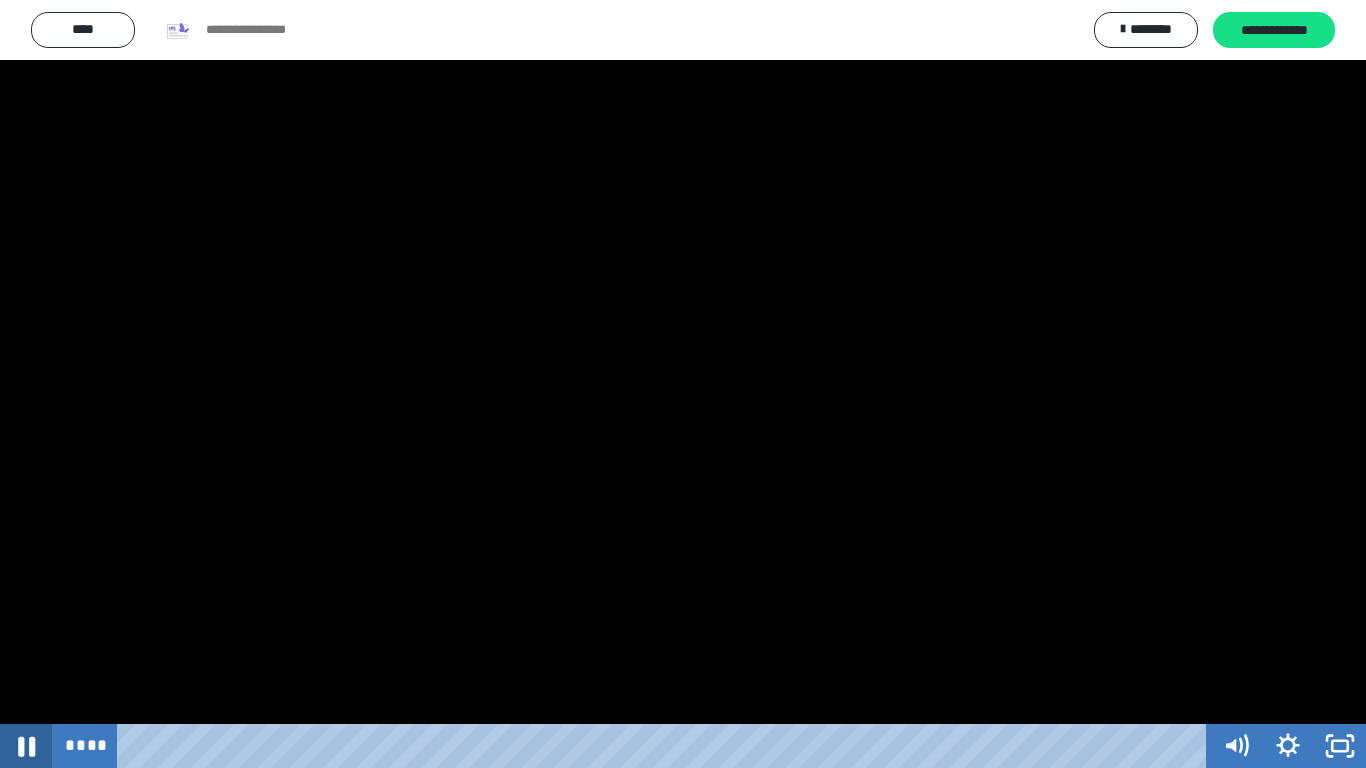 click 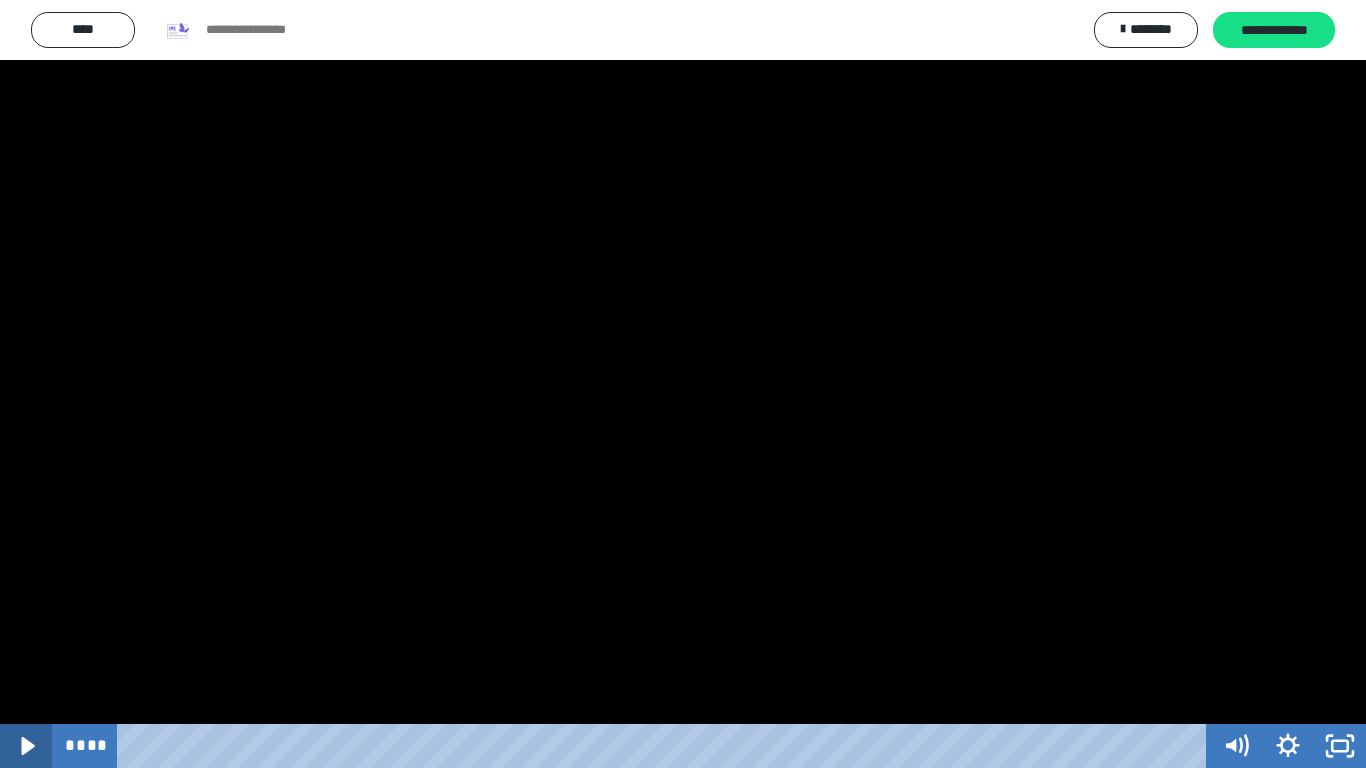 click 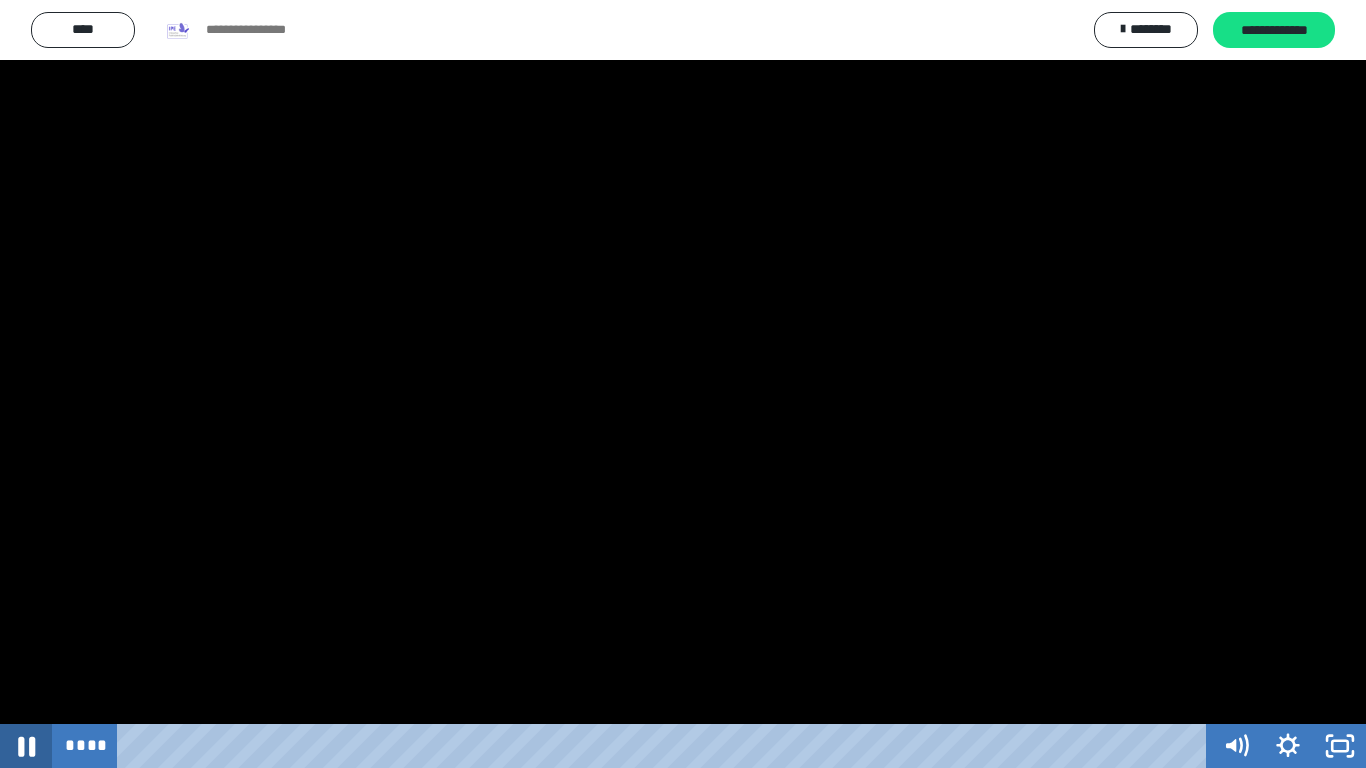 click 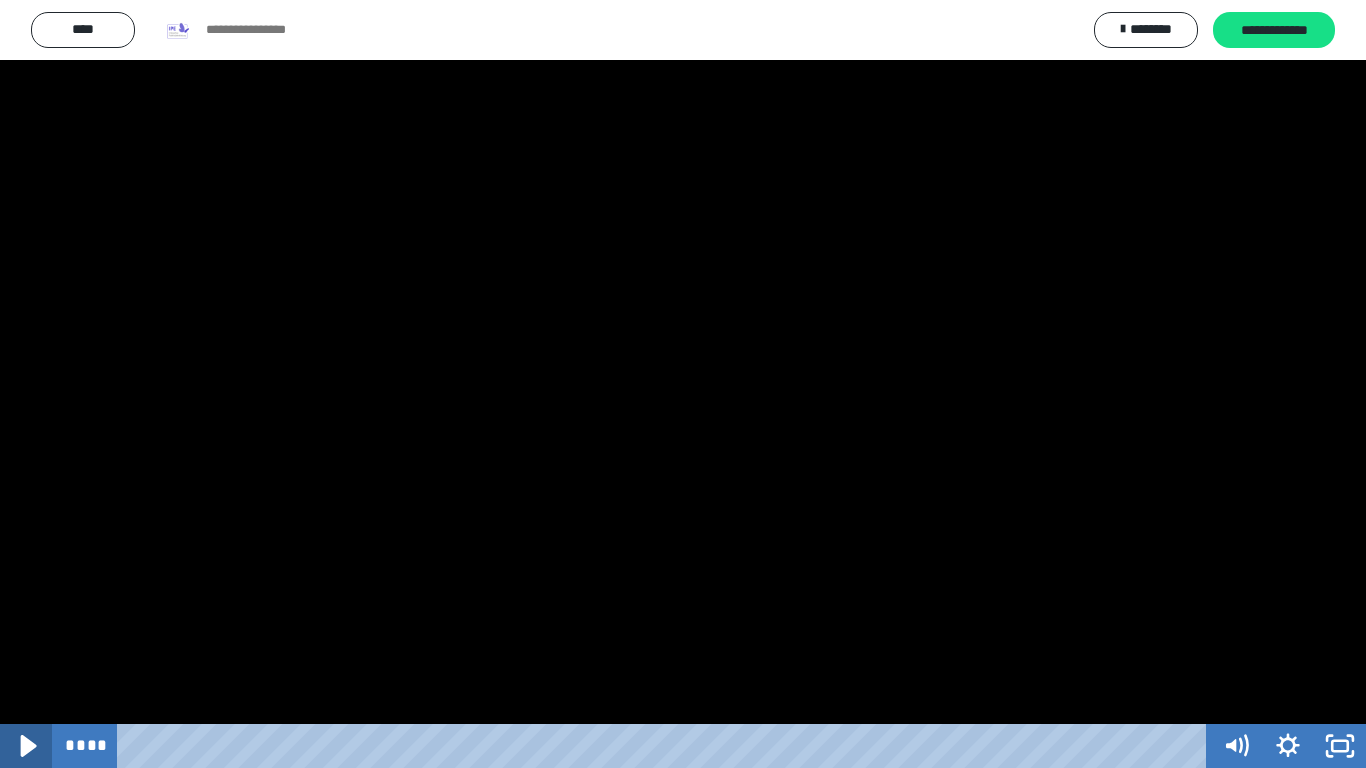 click 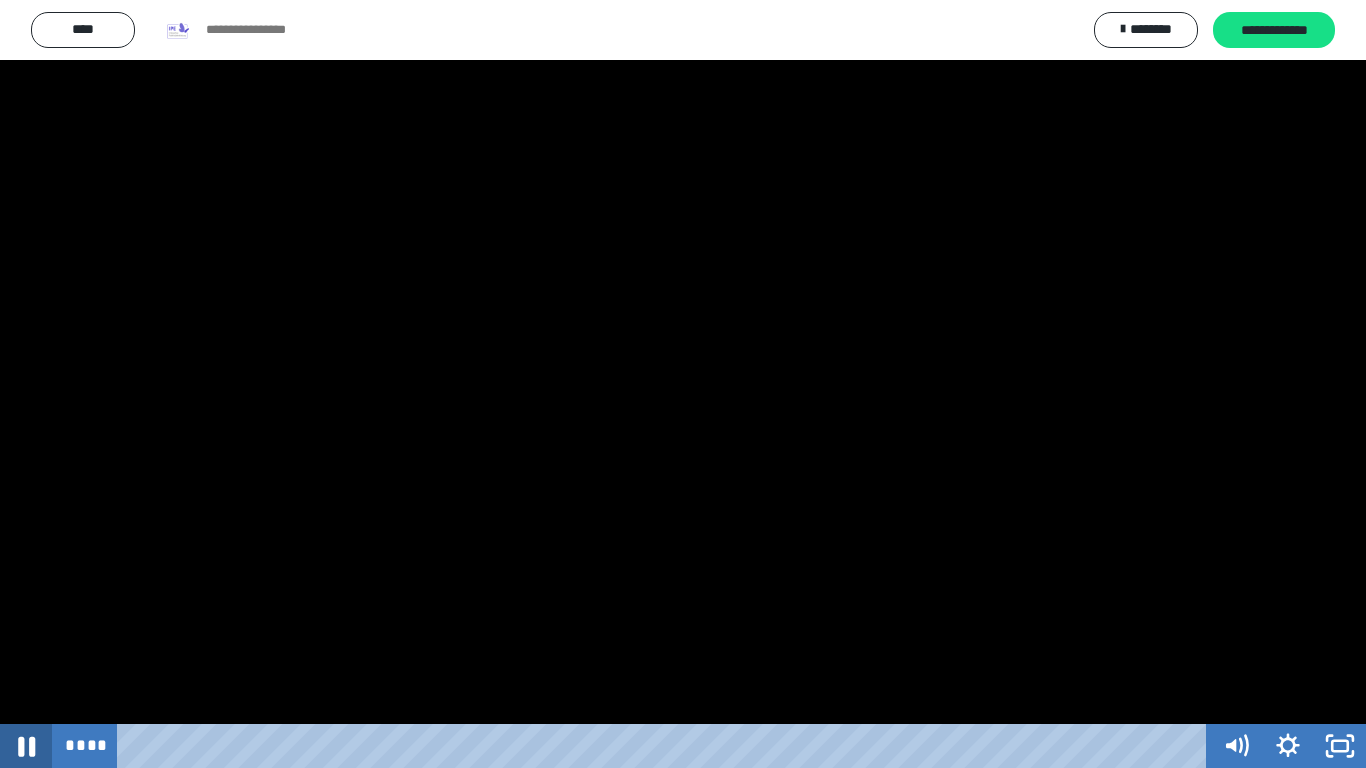 click 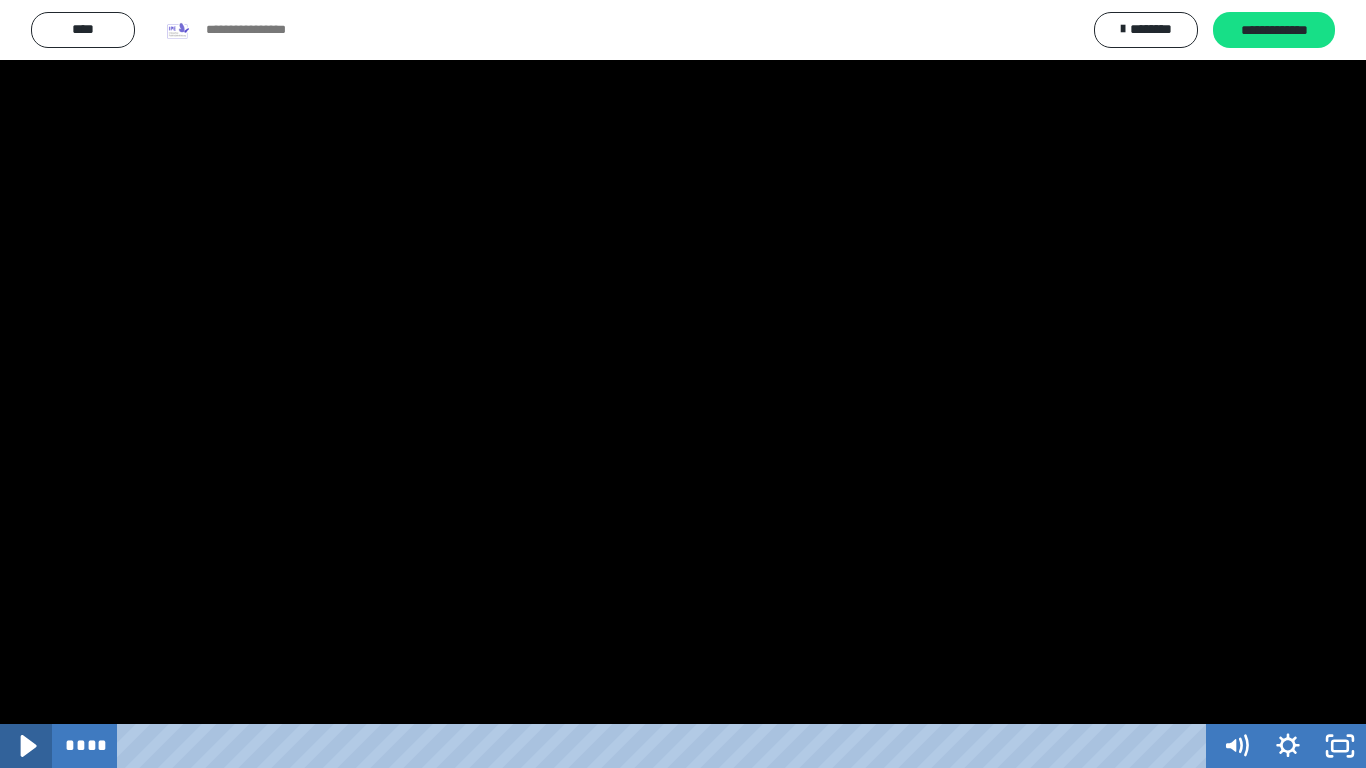click 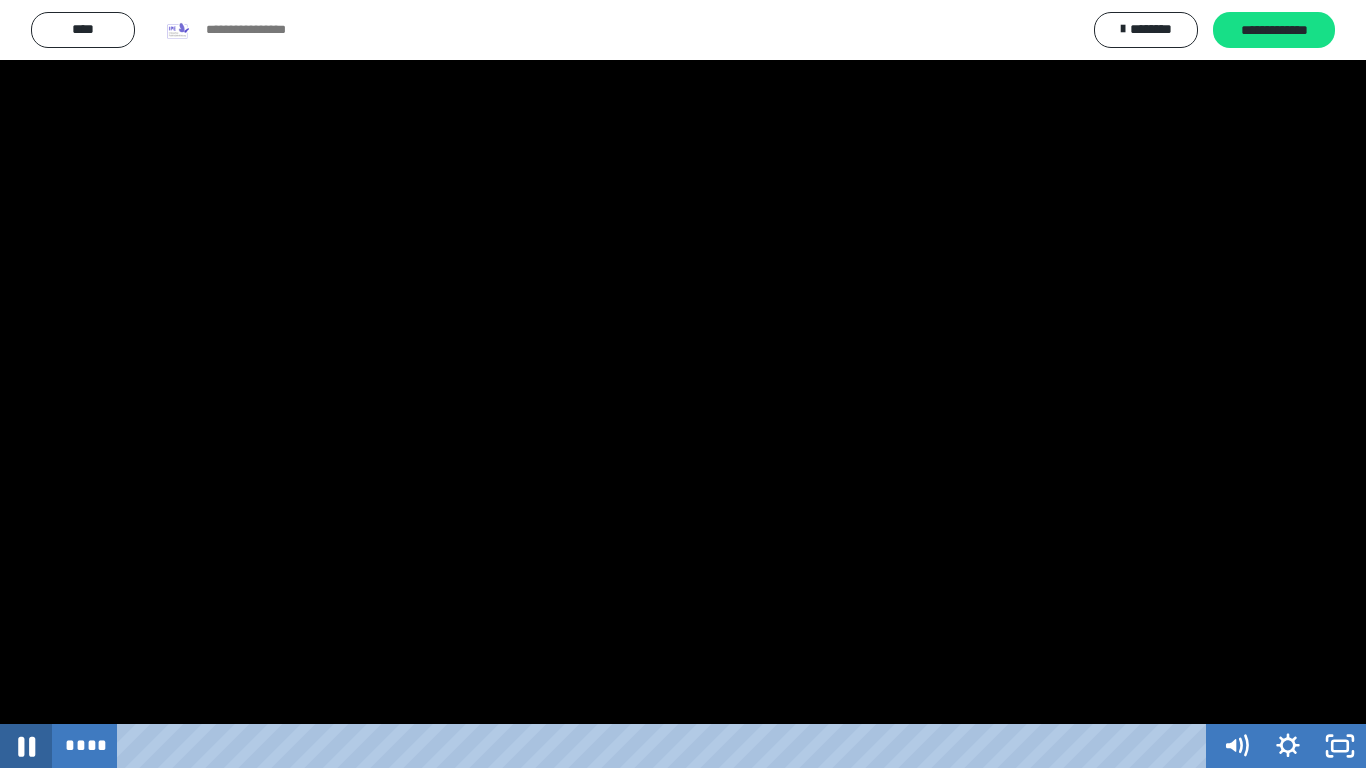 click 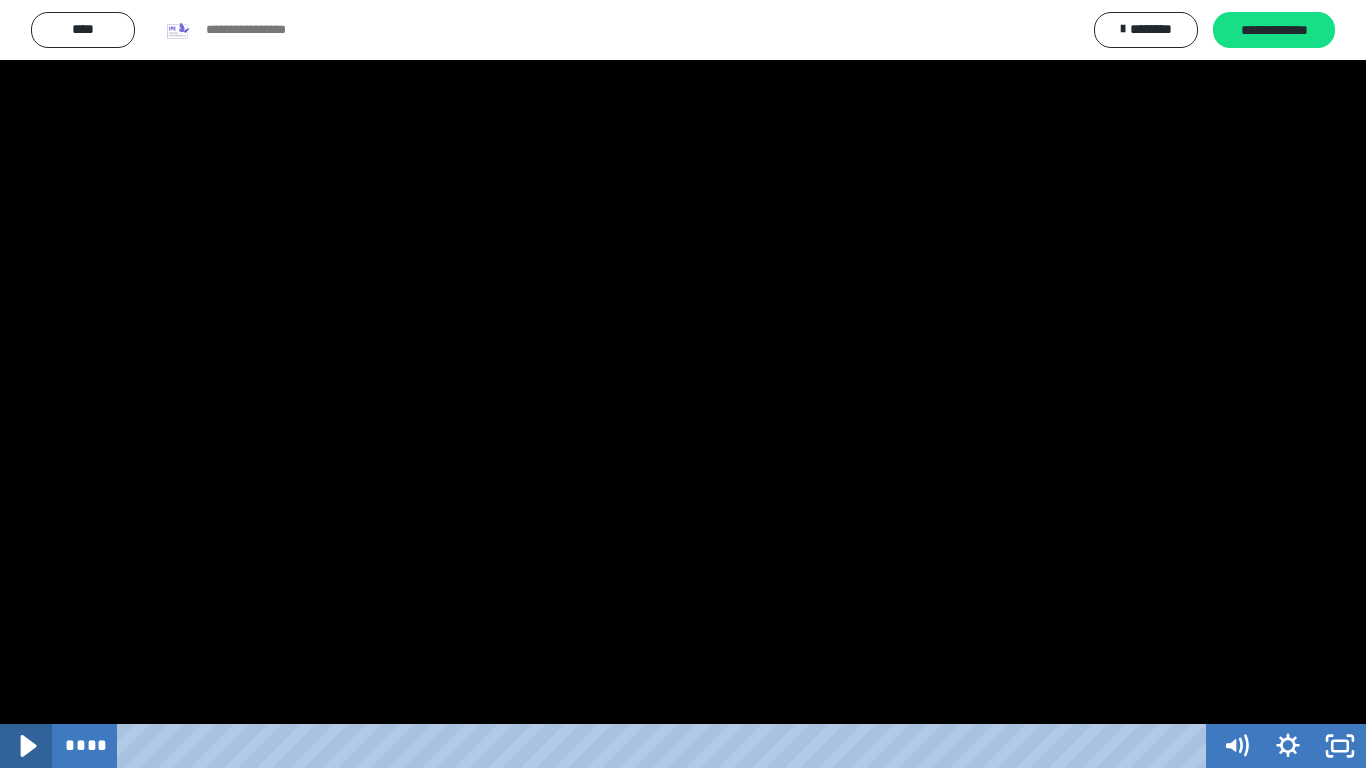 click 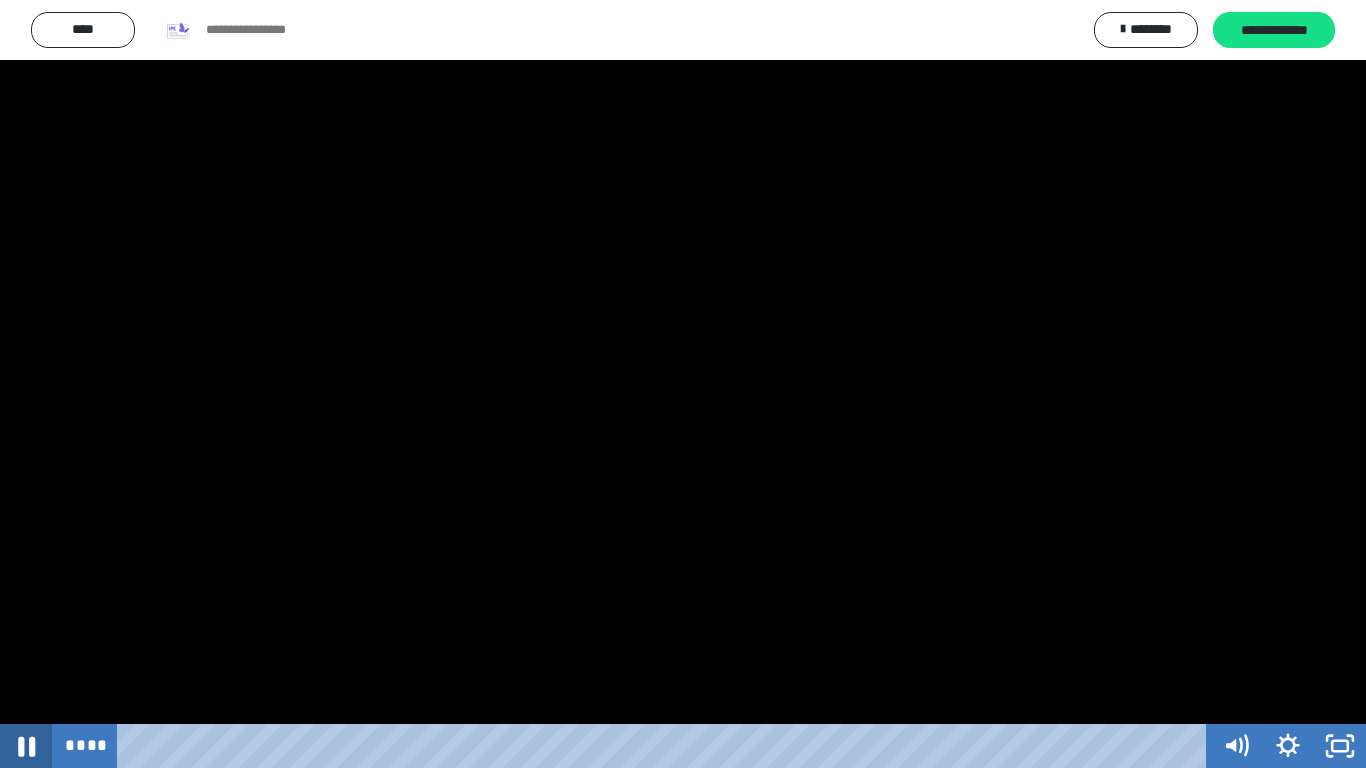 click 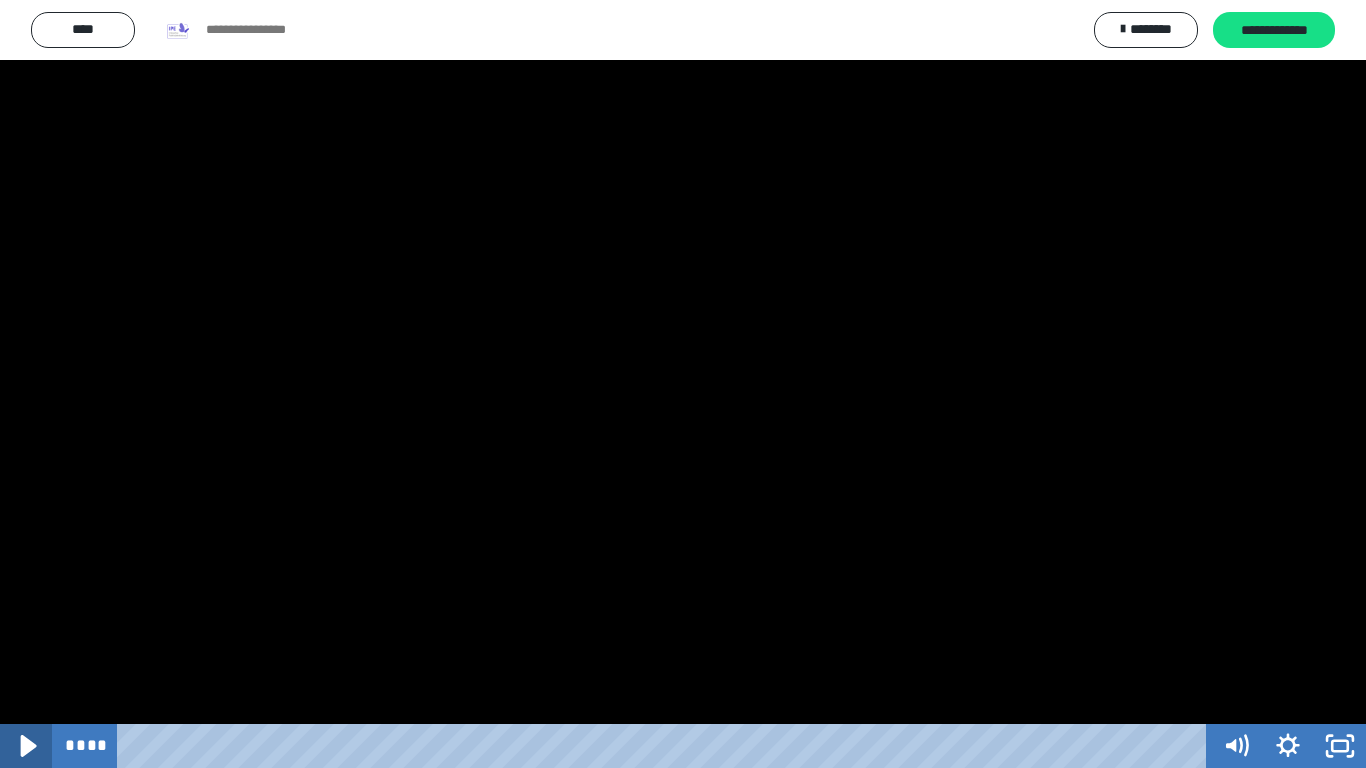 click 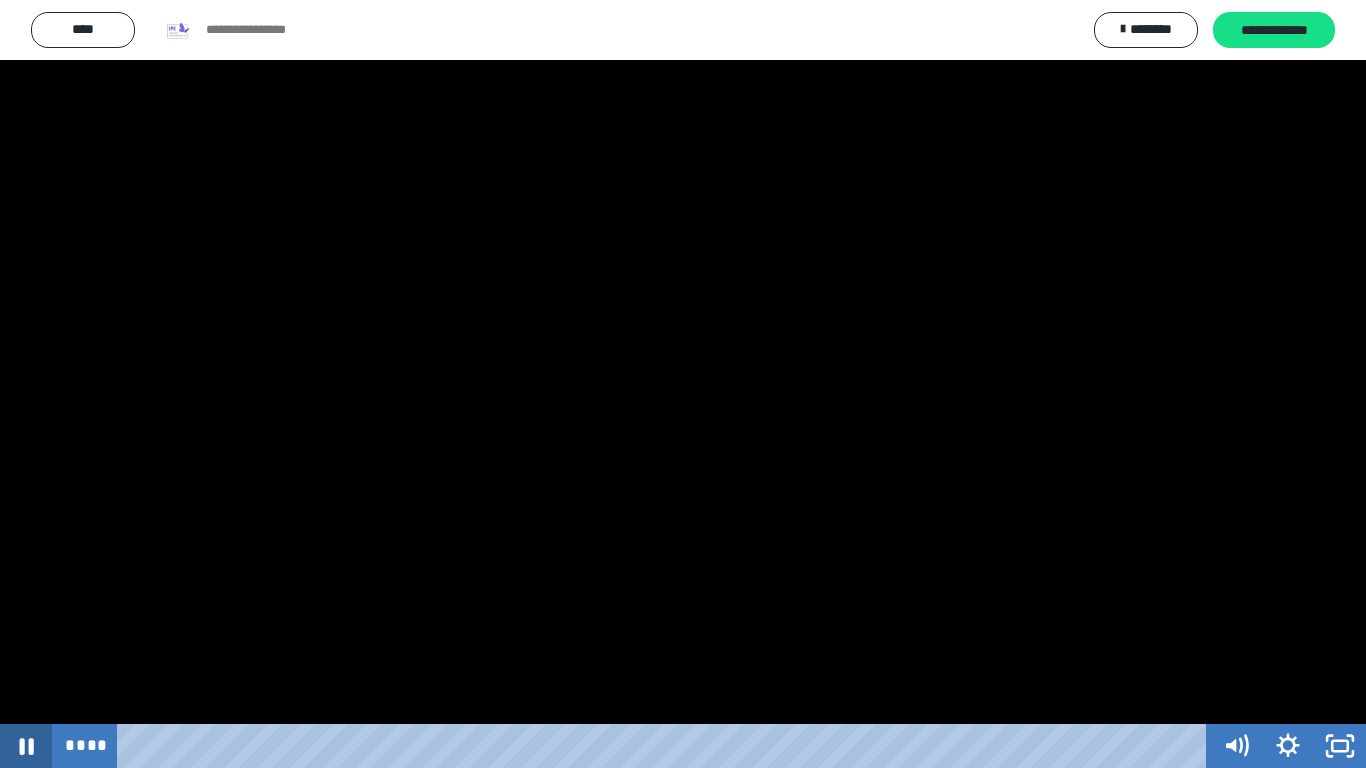 click 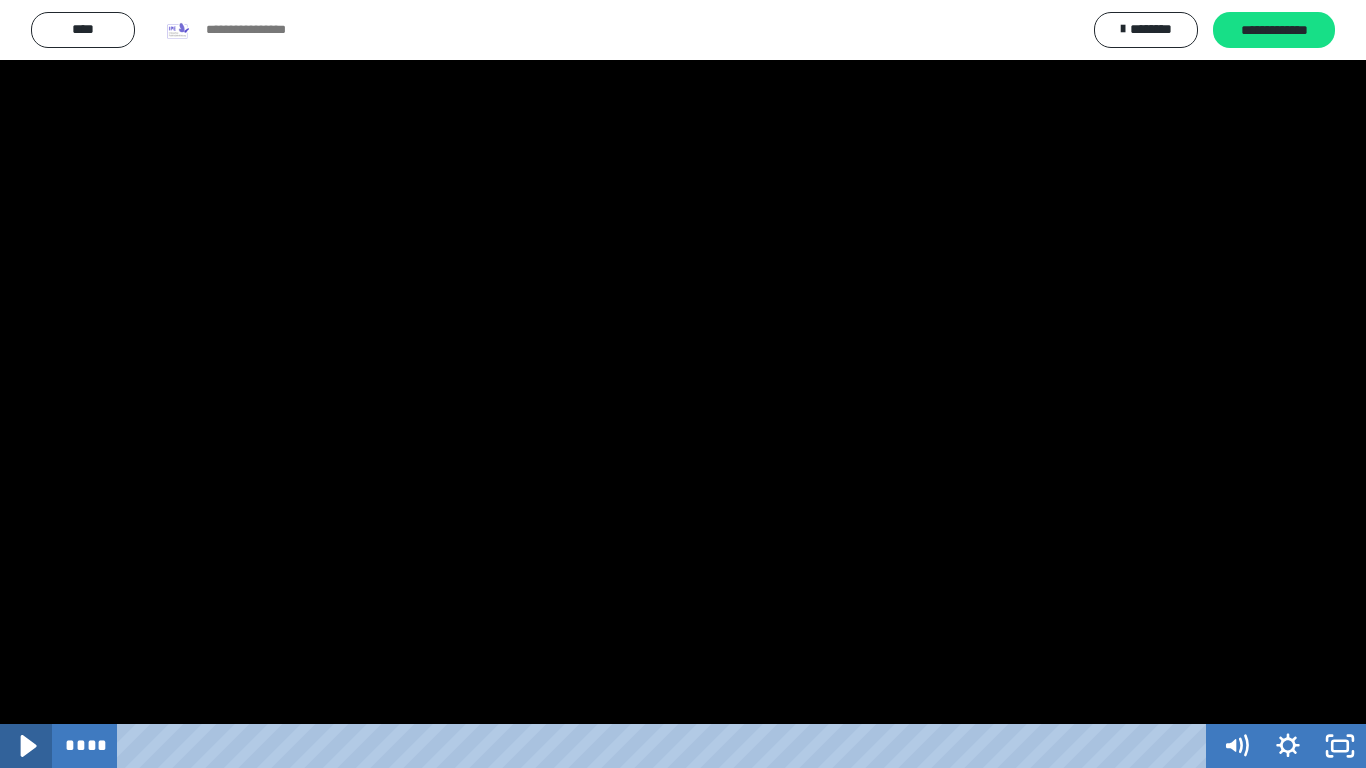 click 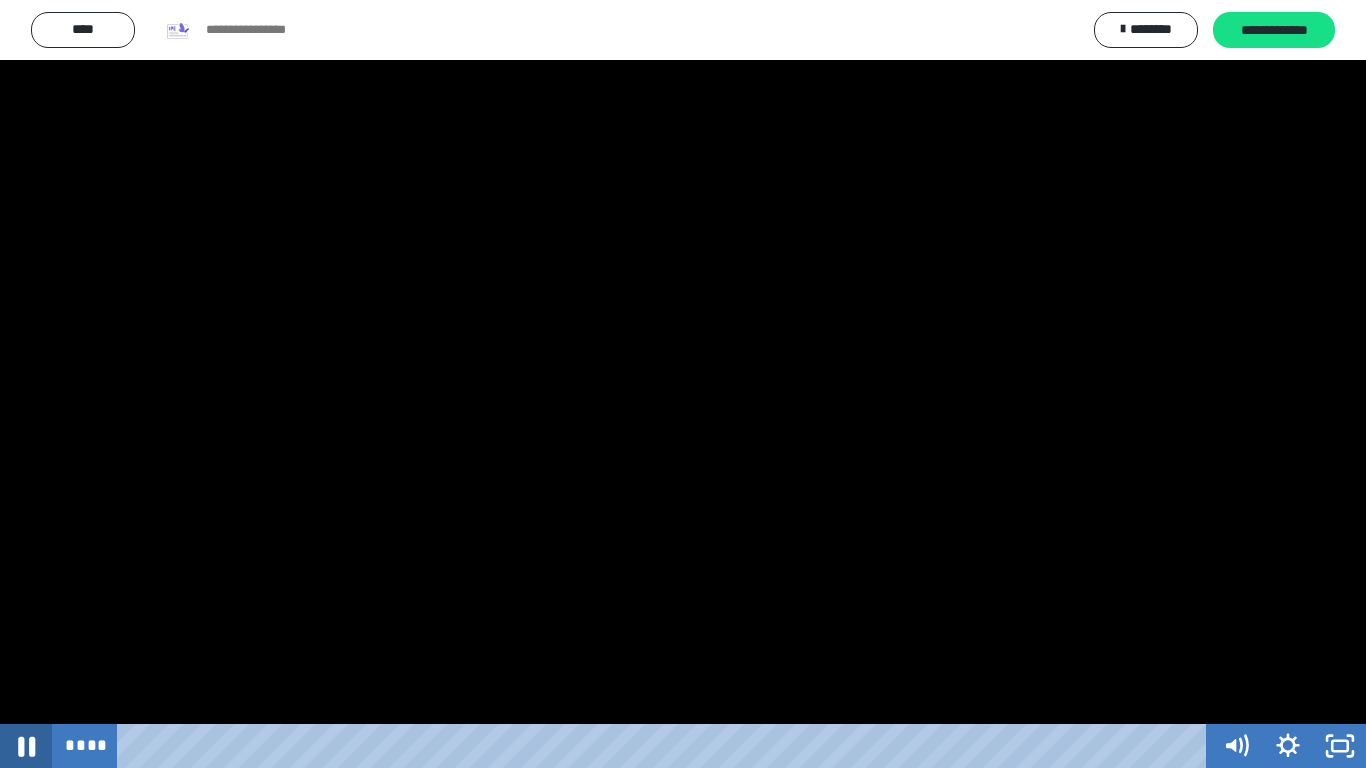 click 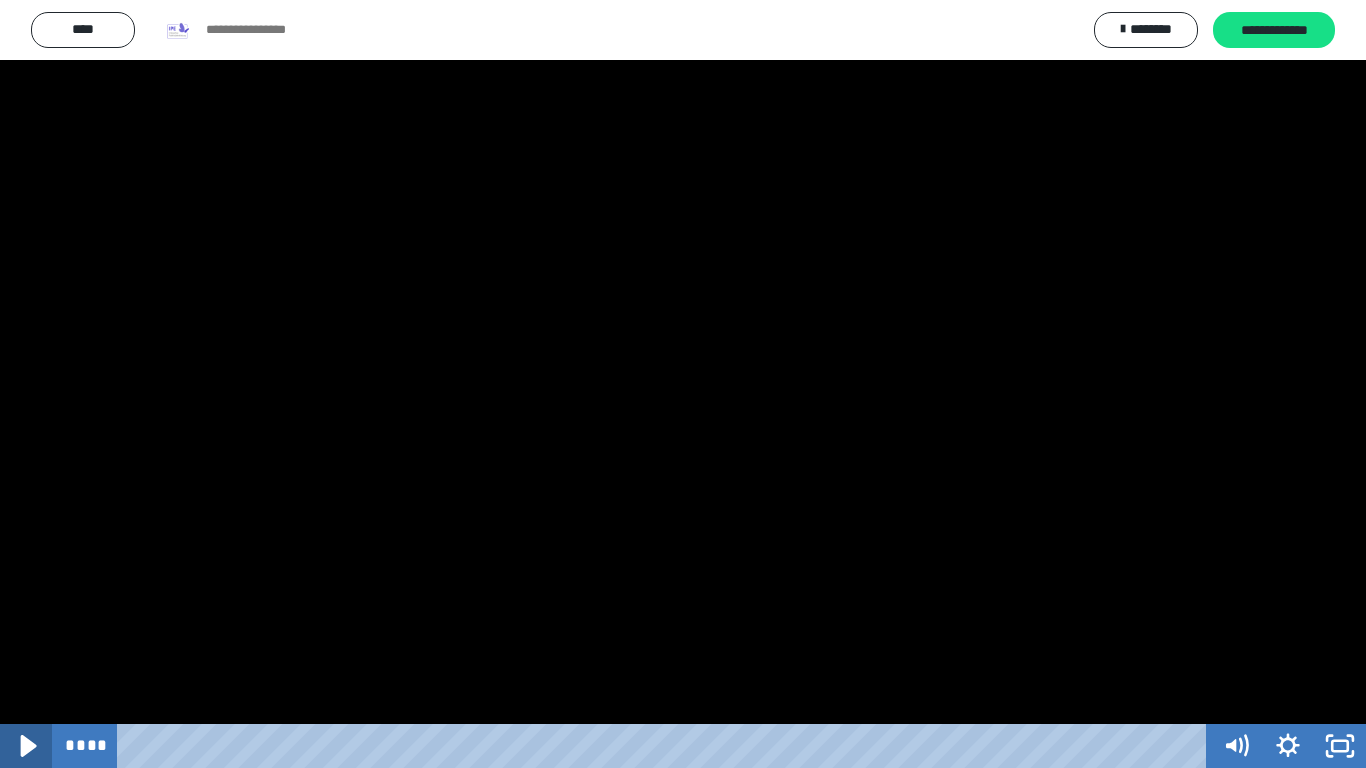 click 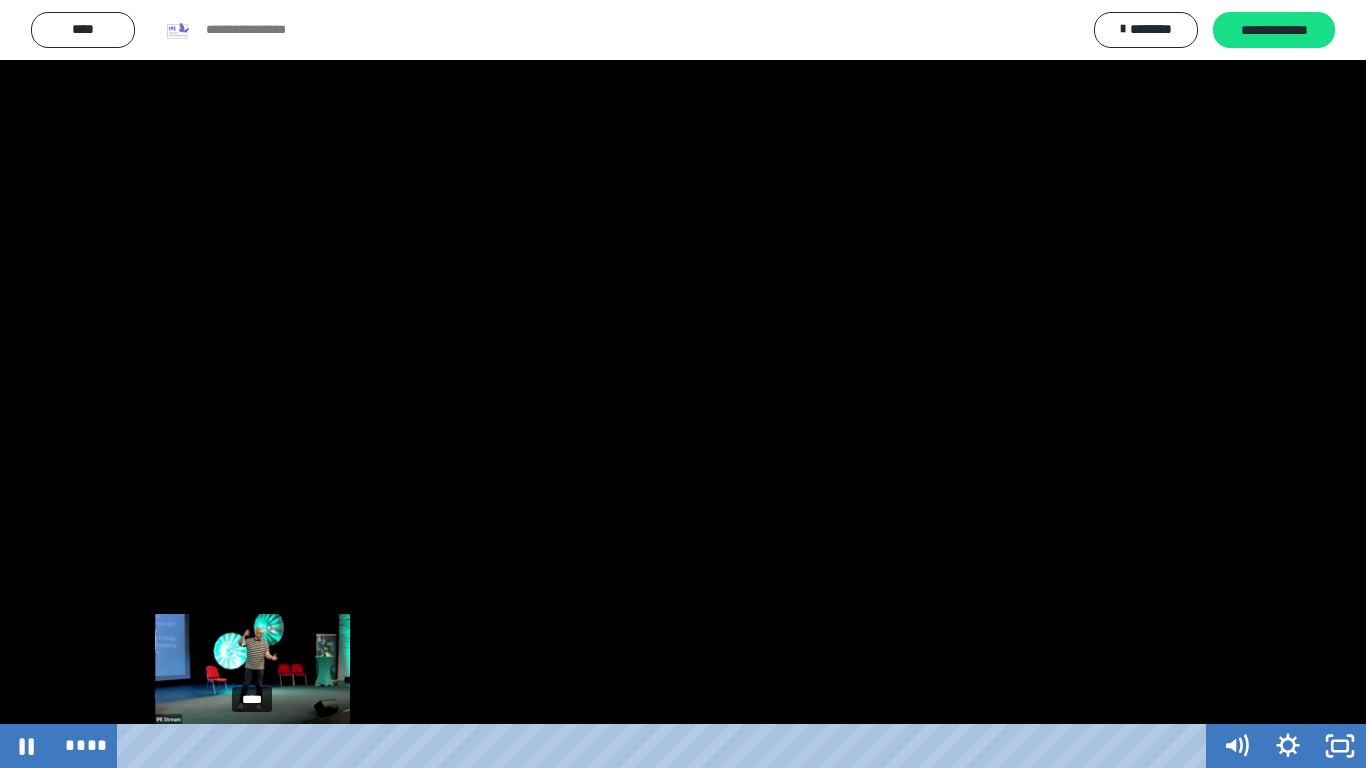 click on "****" at bounding box center [666, 746] 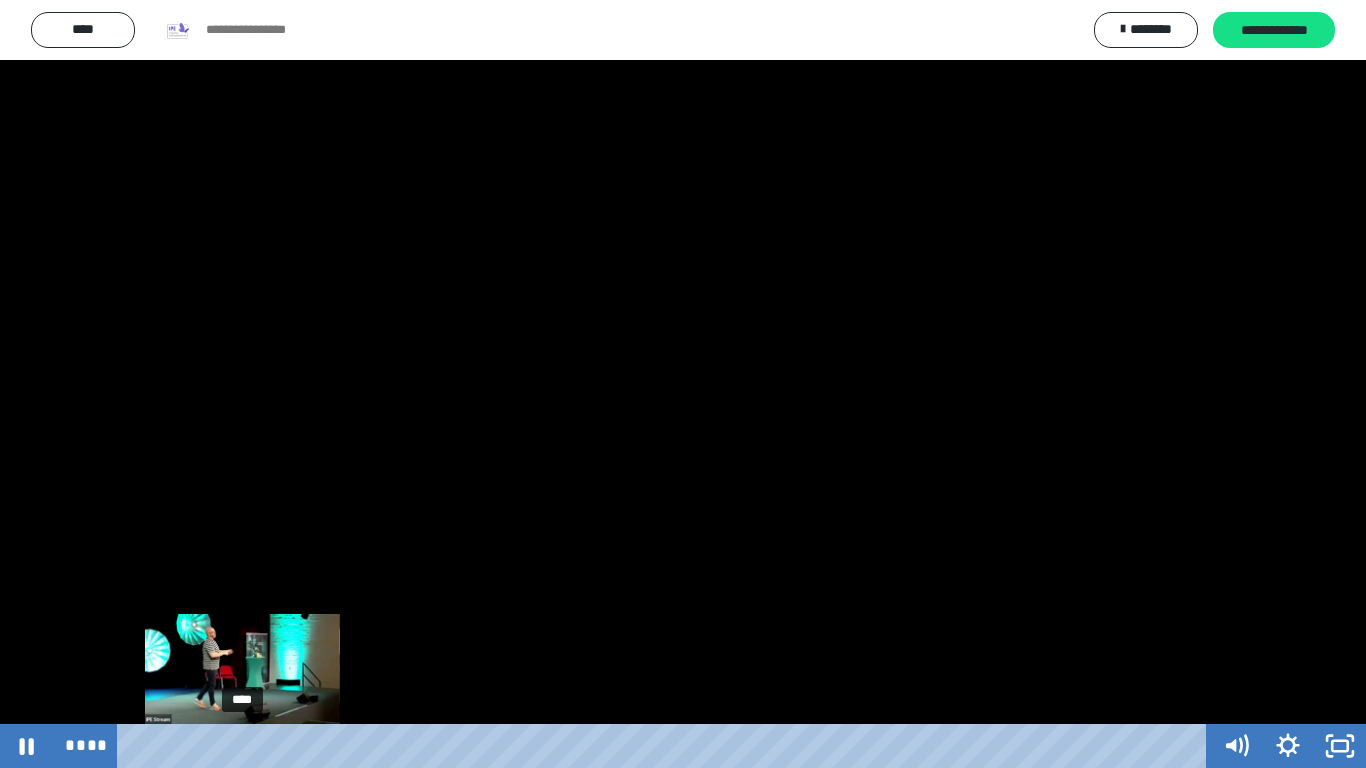 click on "****" at bounding box center (666, 746) 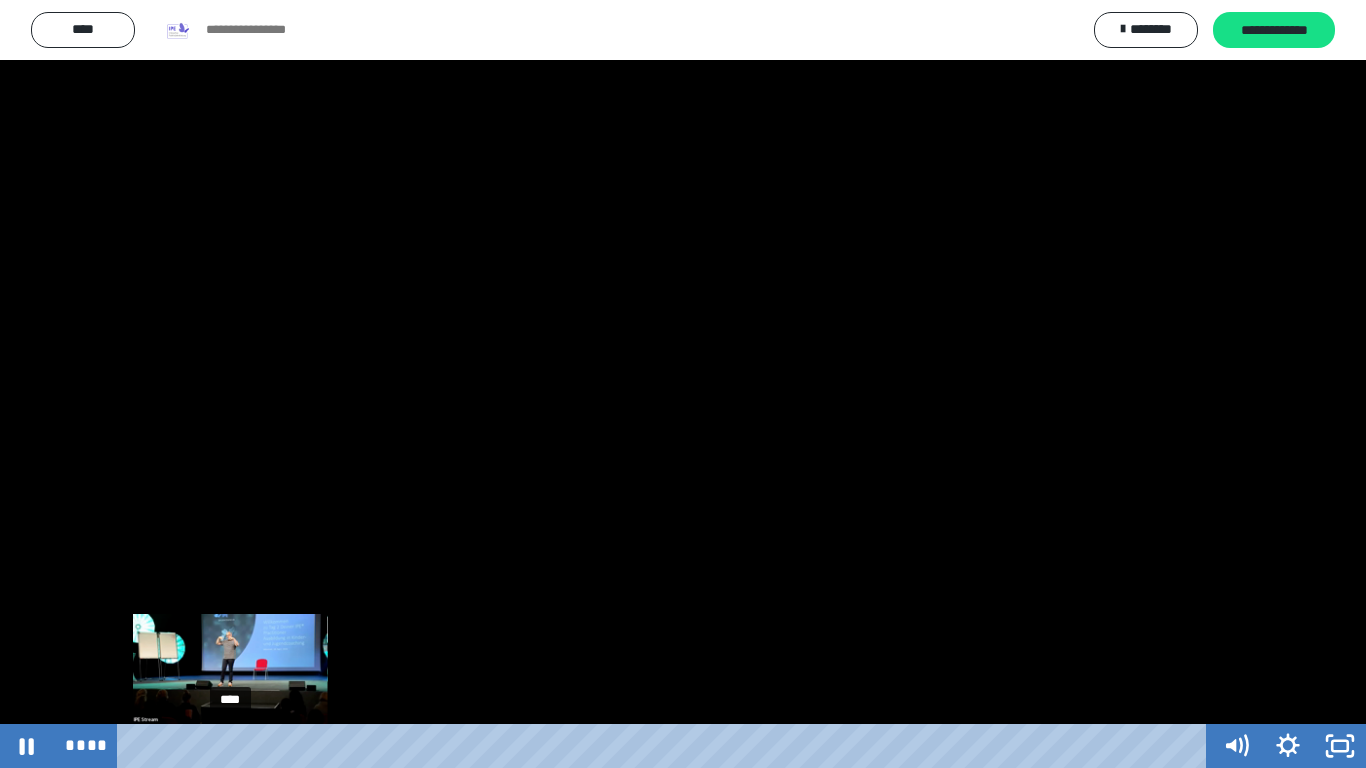 click on "****" at bounding box center (666, 746) 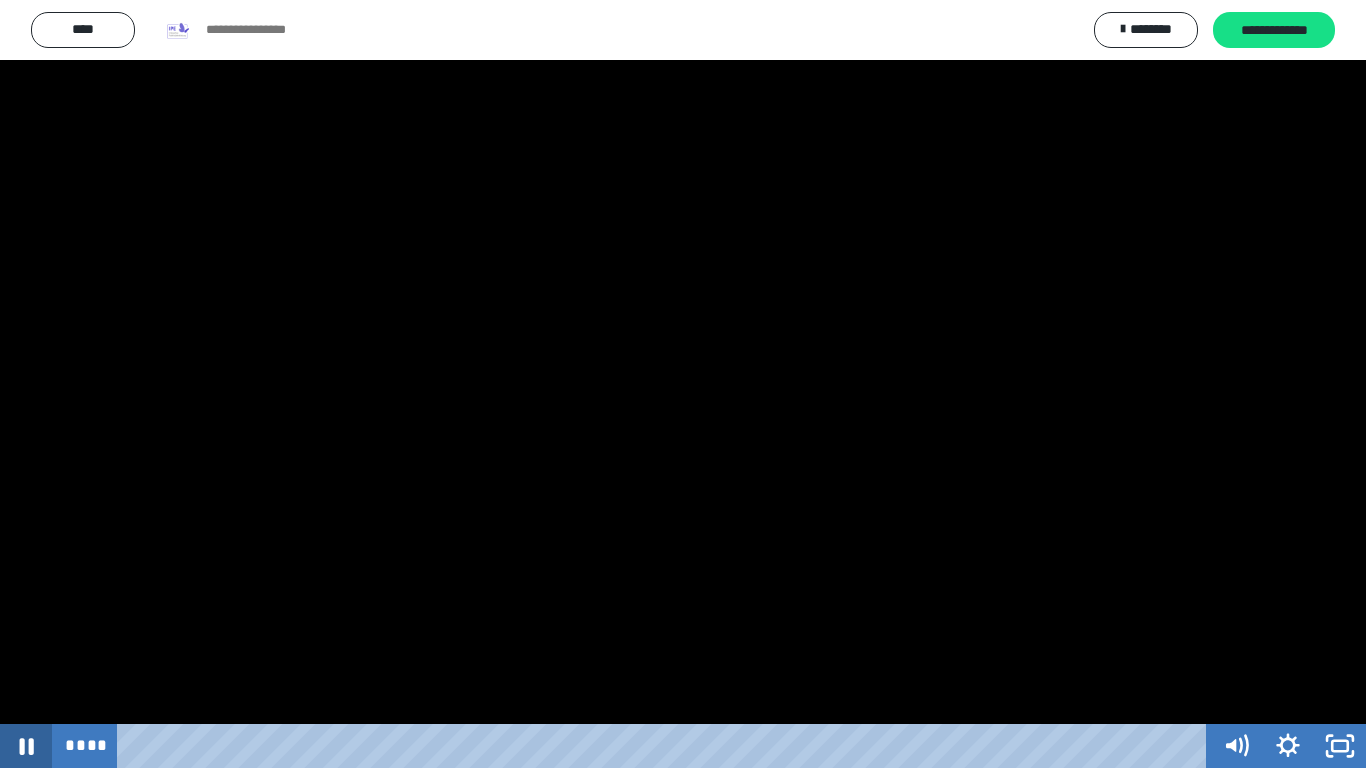 click 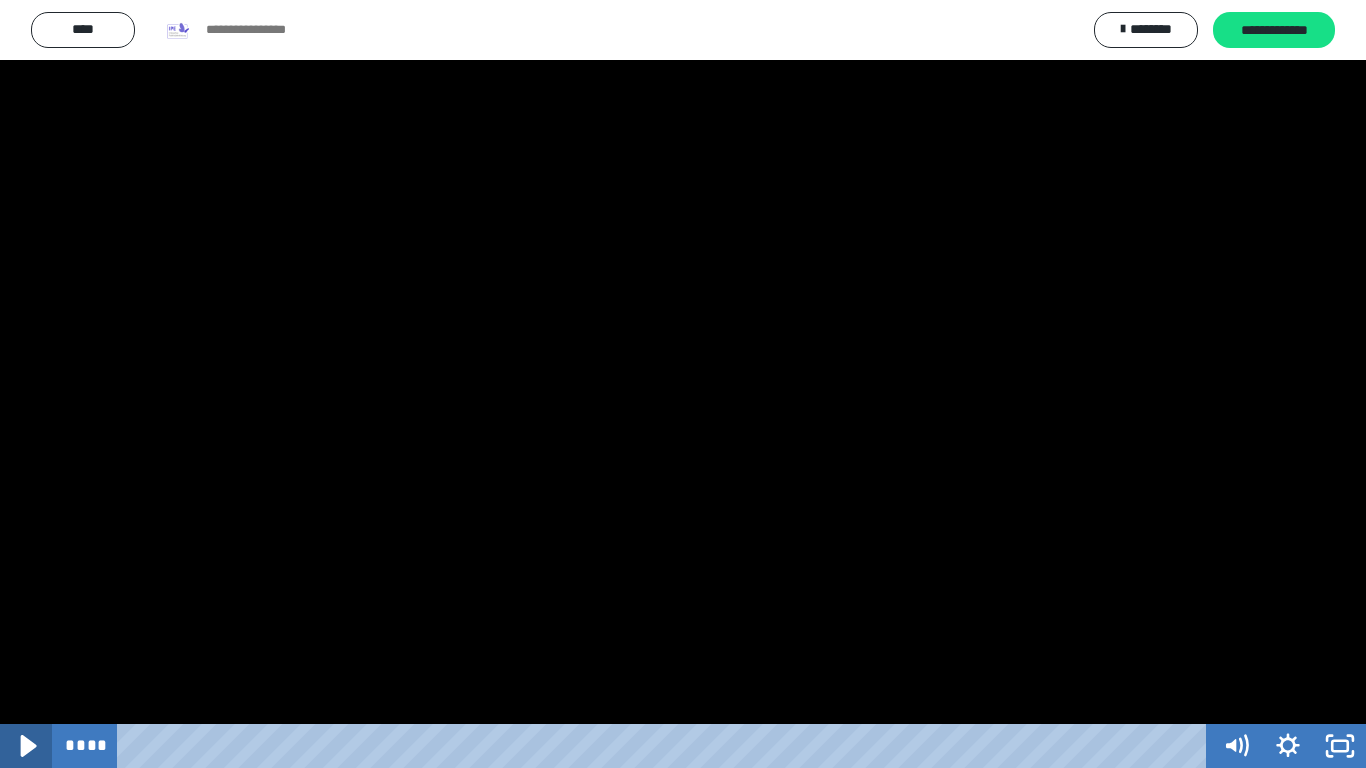 click 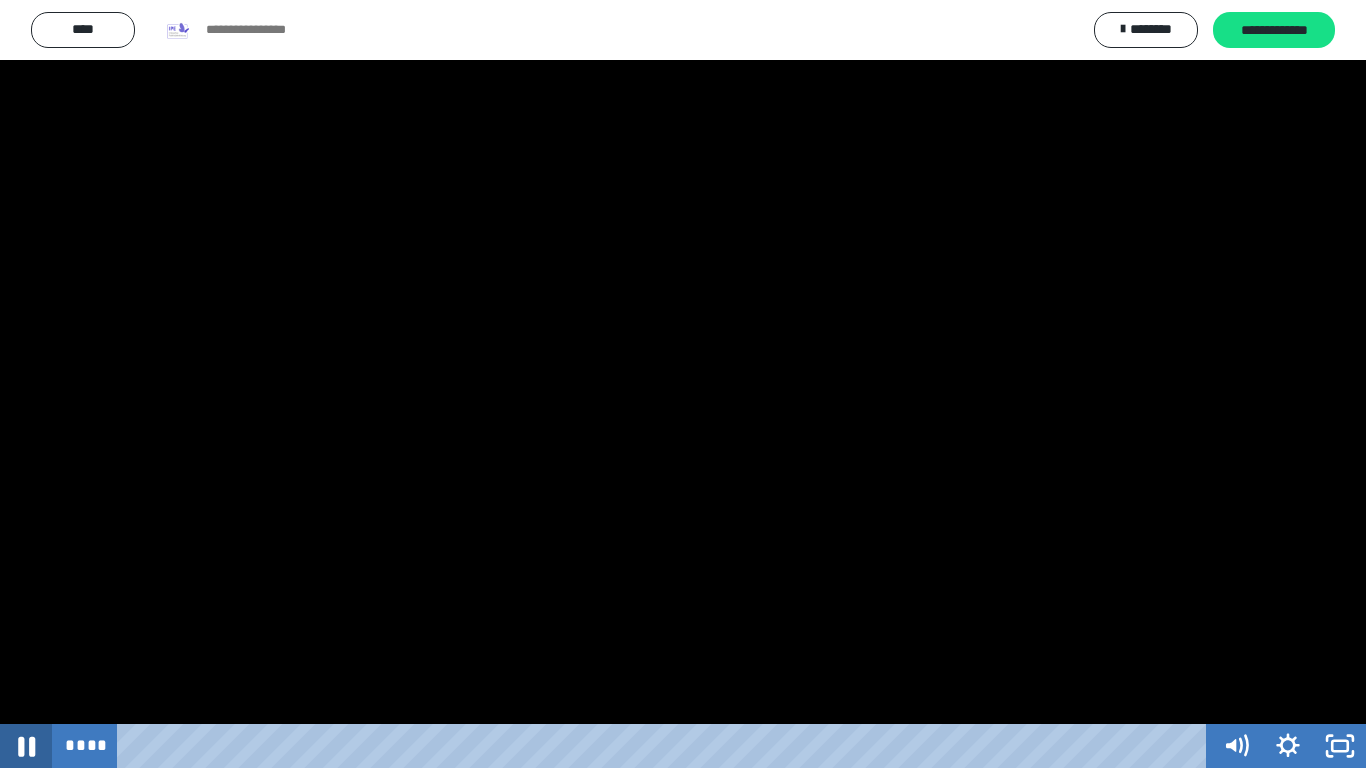 click 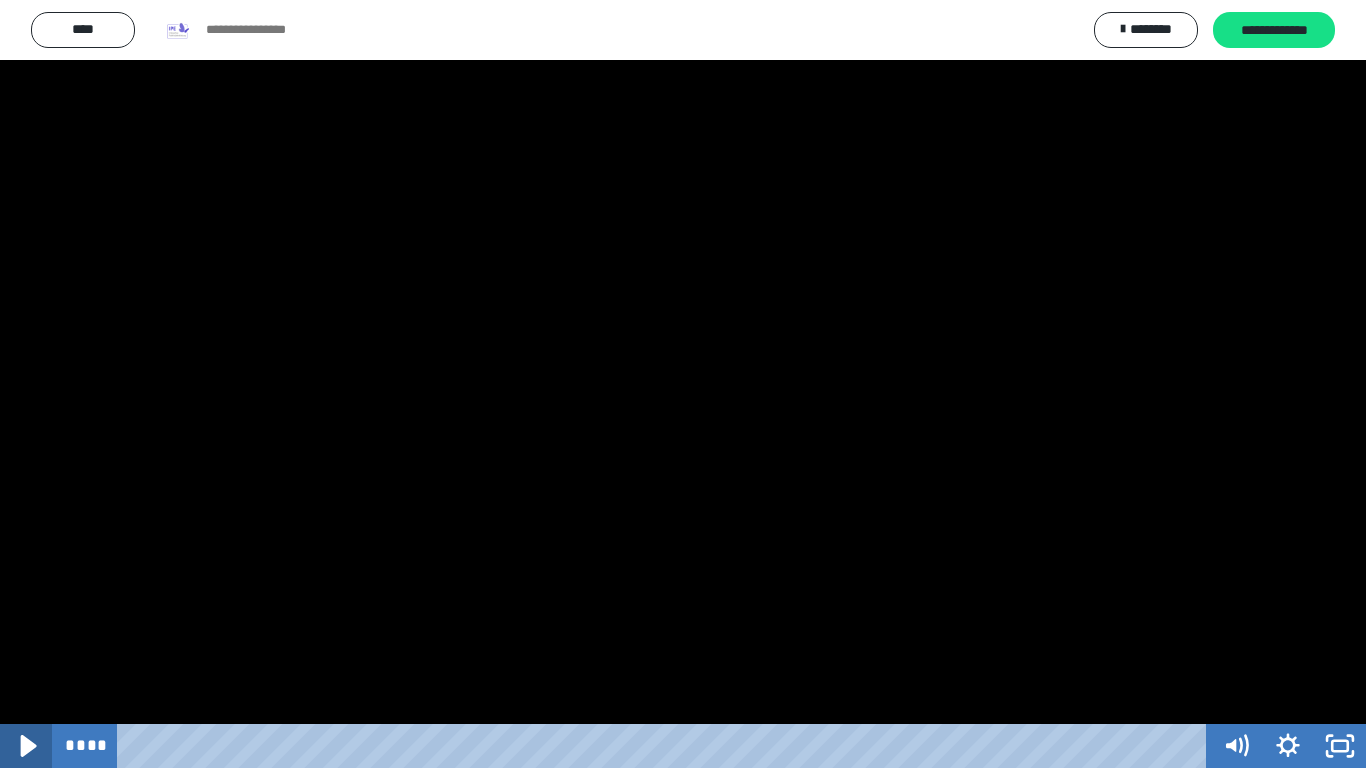 click 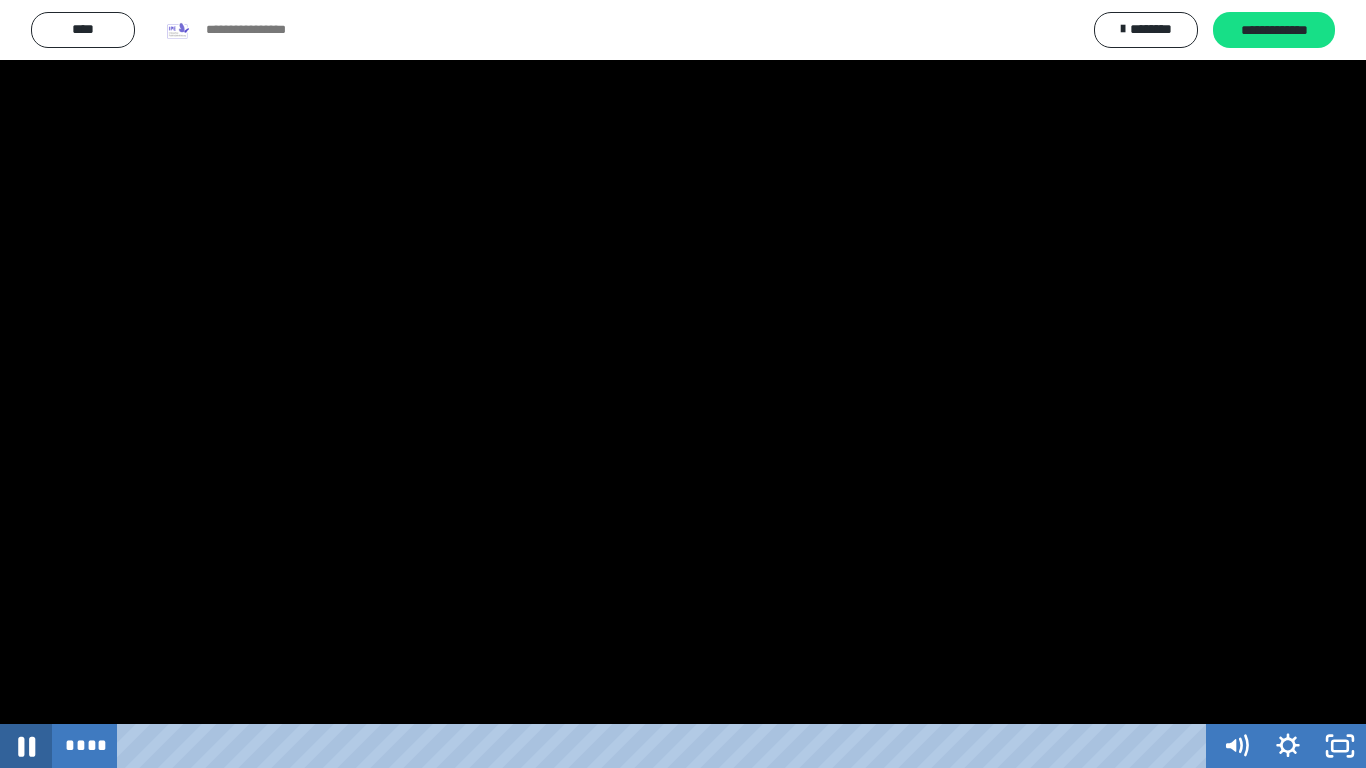 click 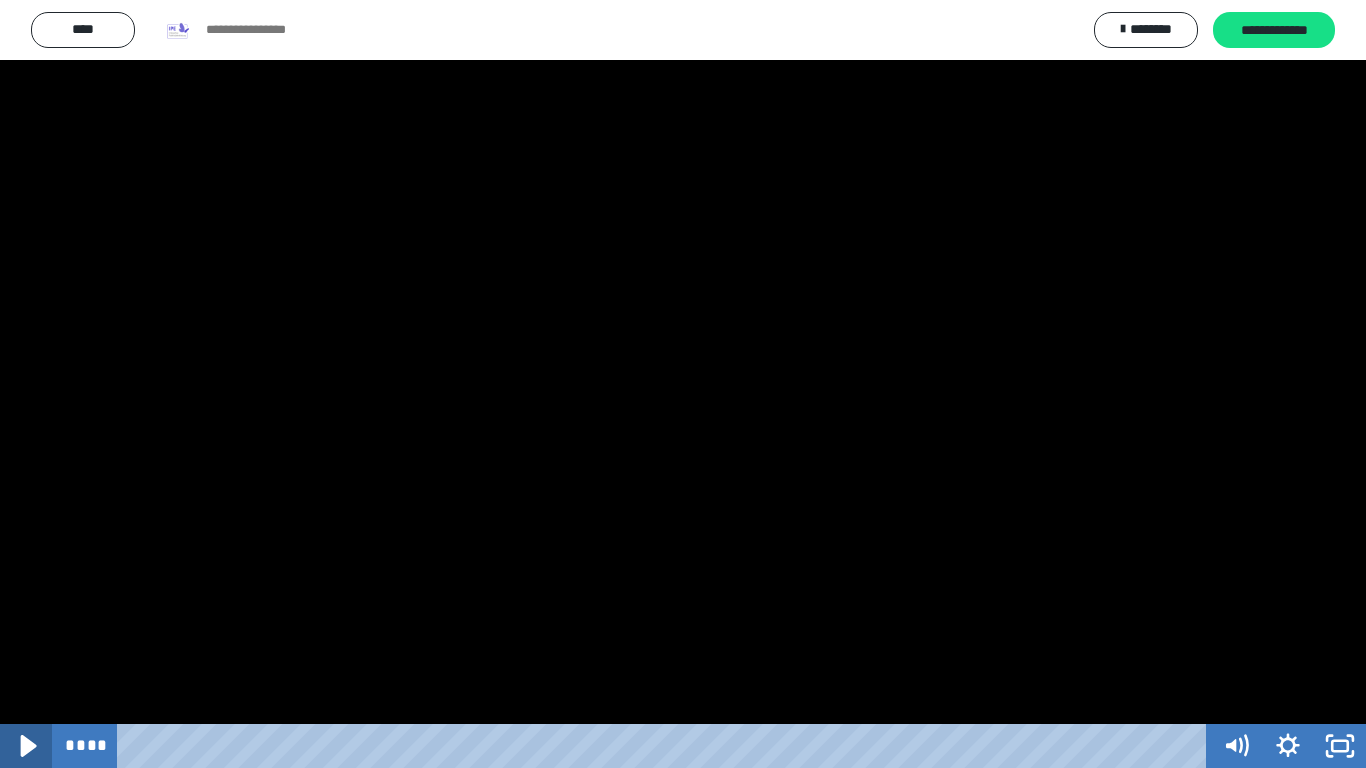 click 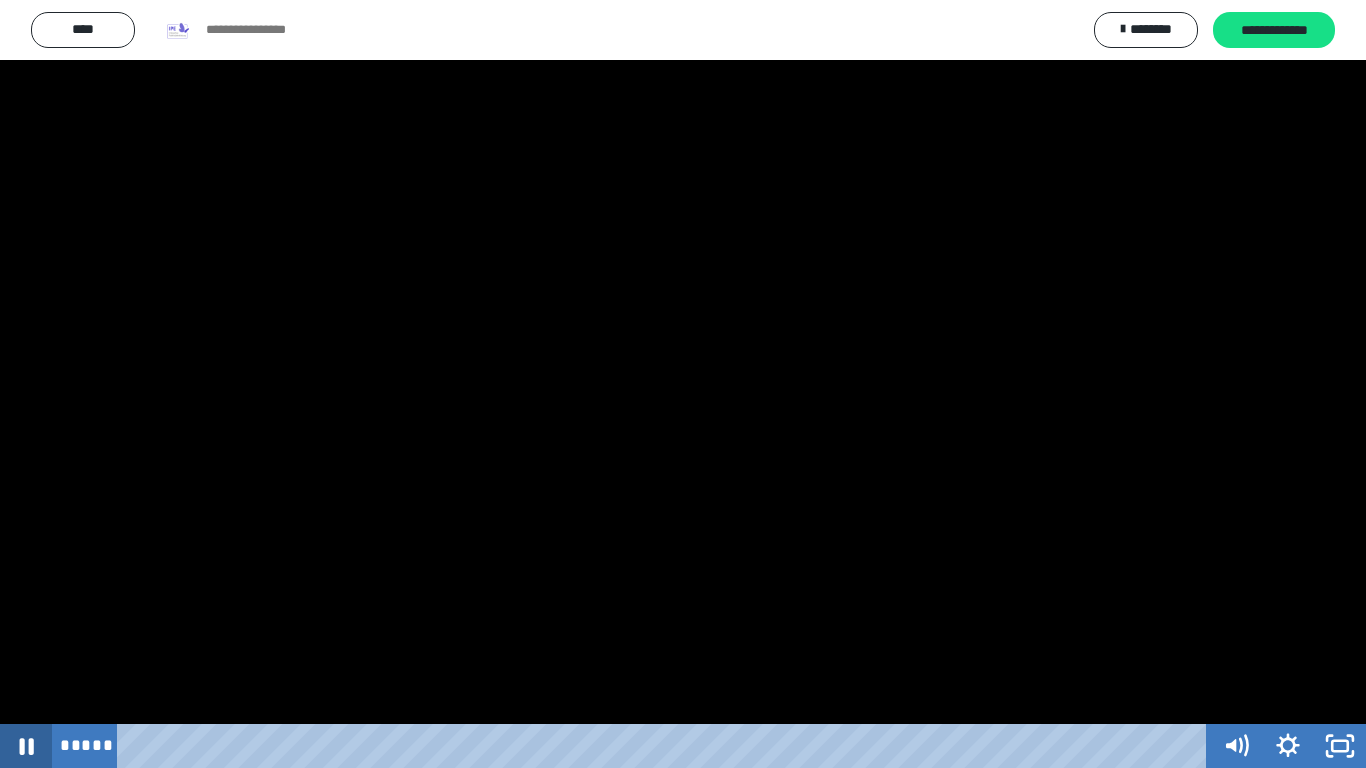 click 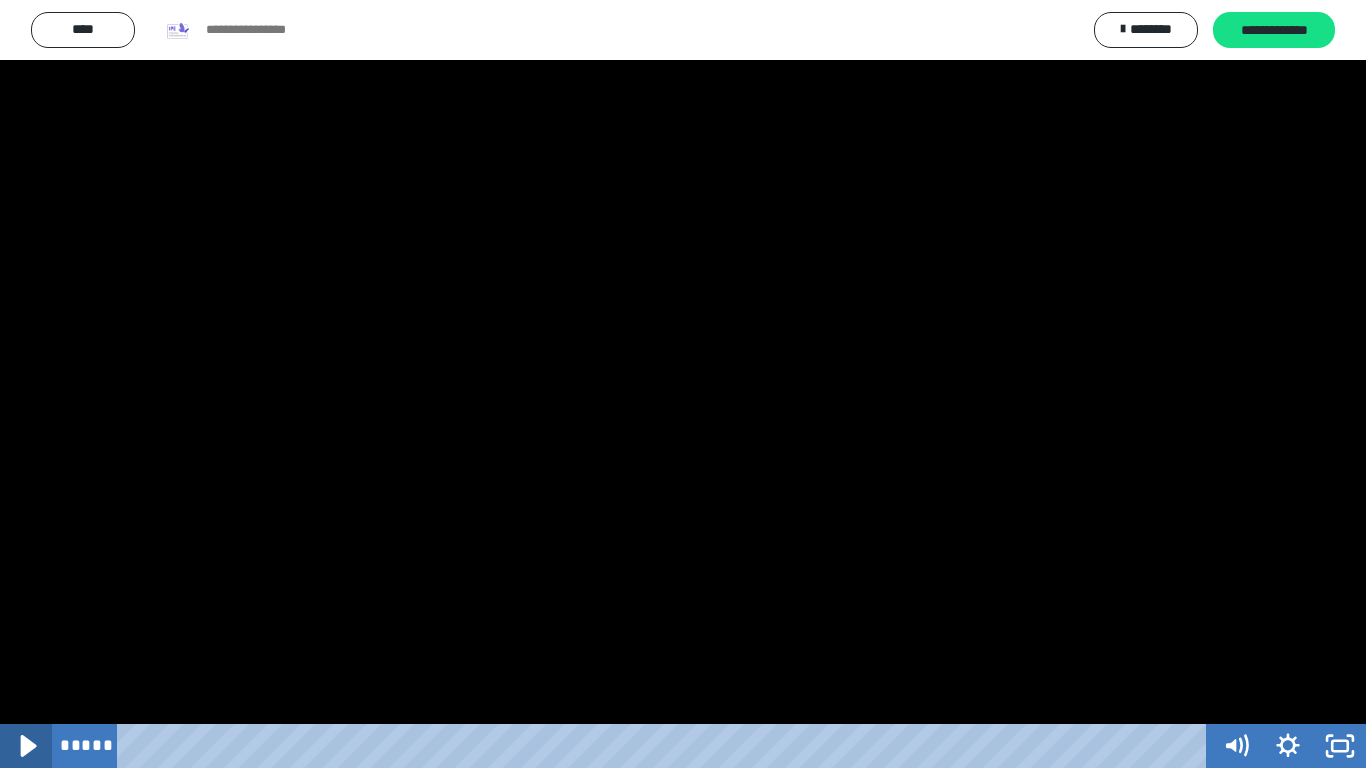 click 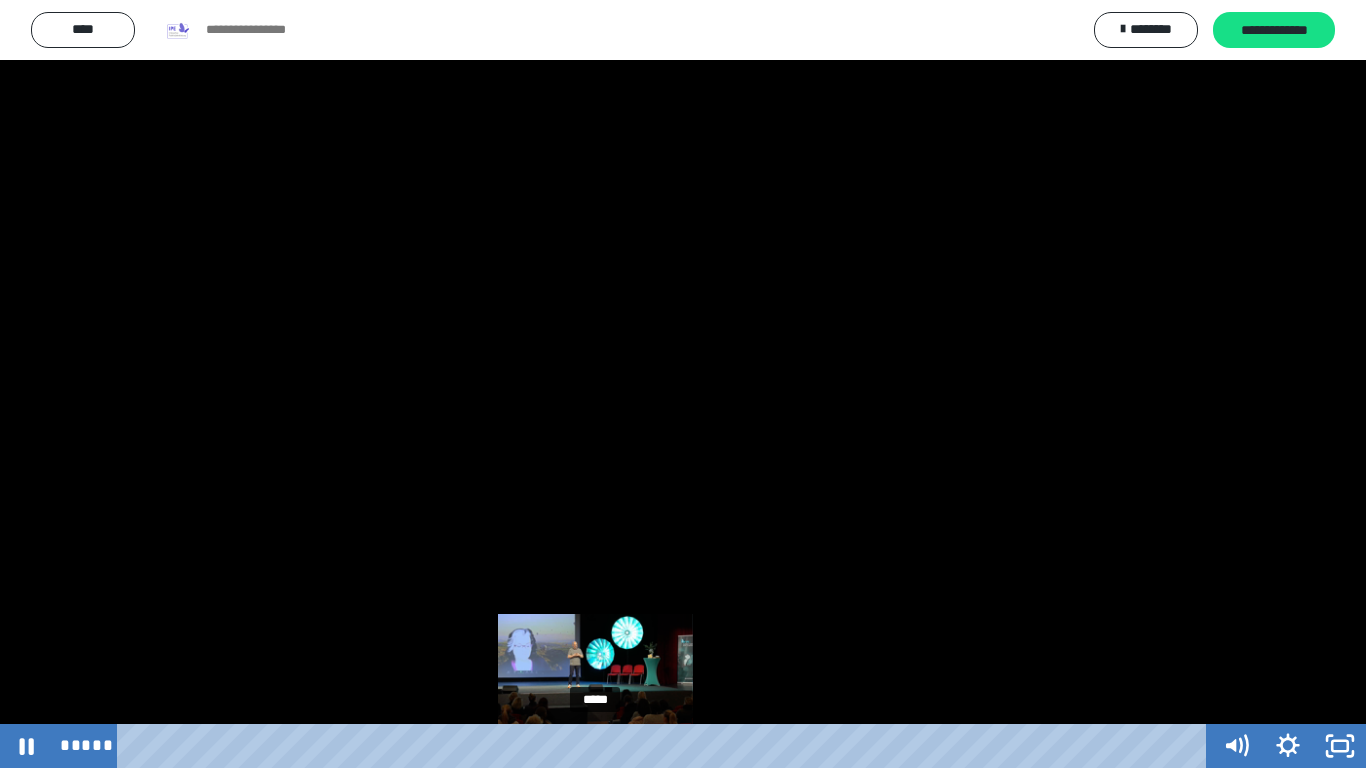 click on "*****" at bounding box center (666, 746) 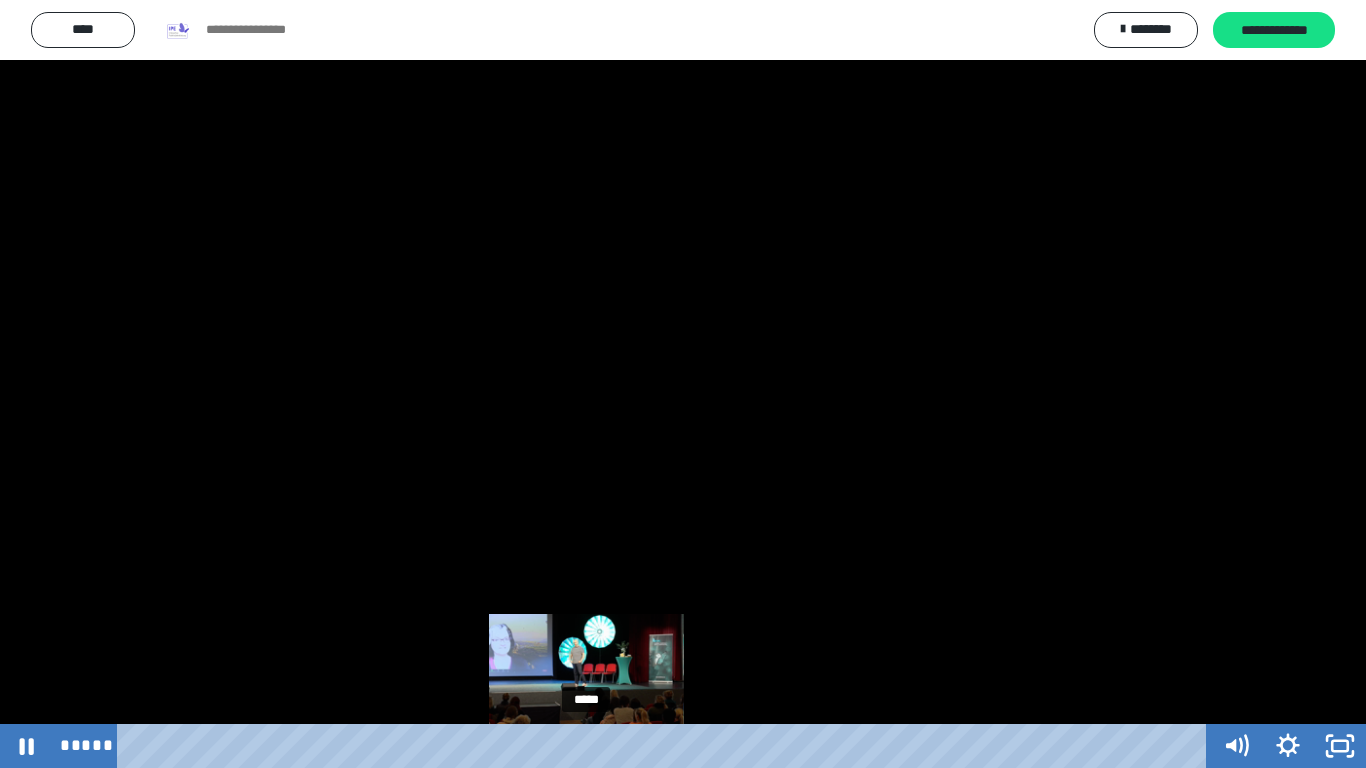 click on "*****" at bounding box center [666, 746] 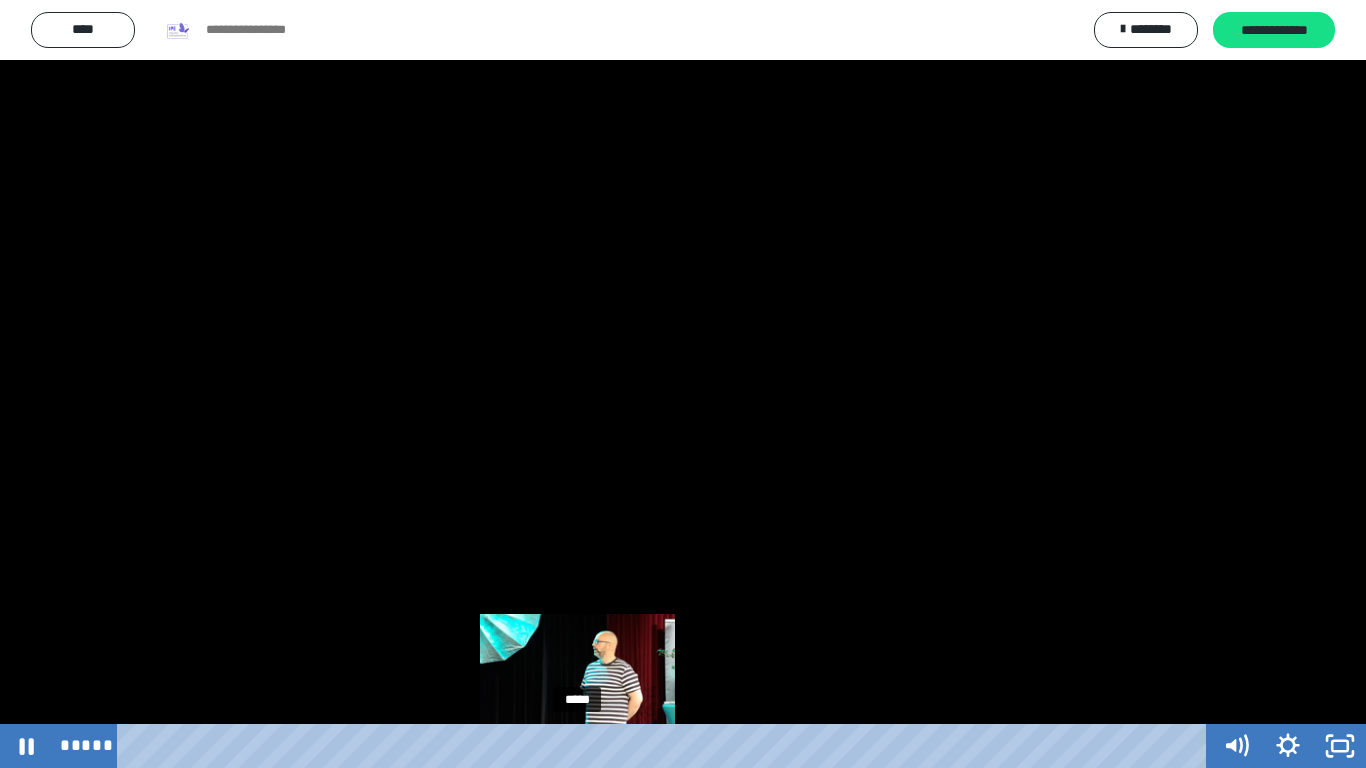 click on "*****" at bounding box center [666, 746] 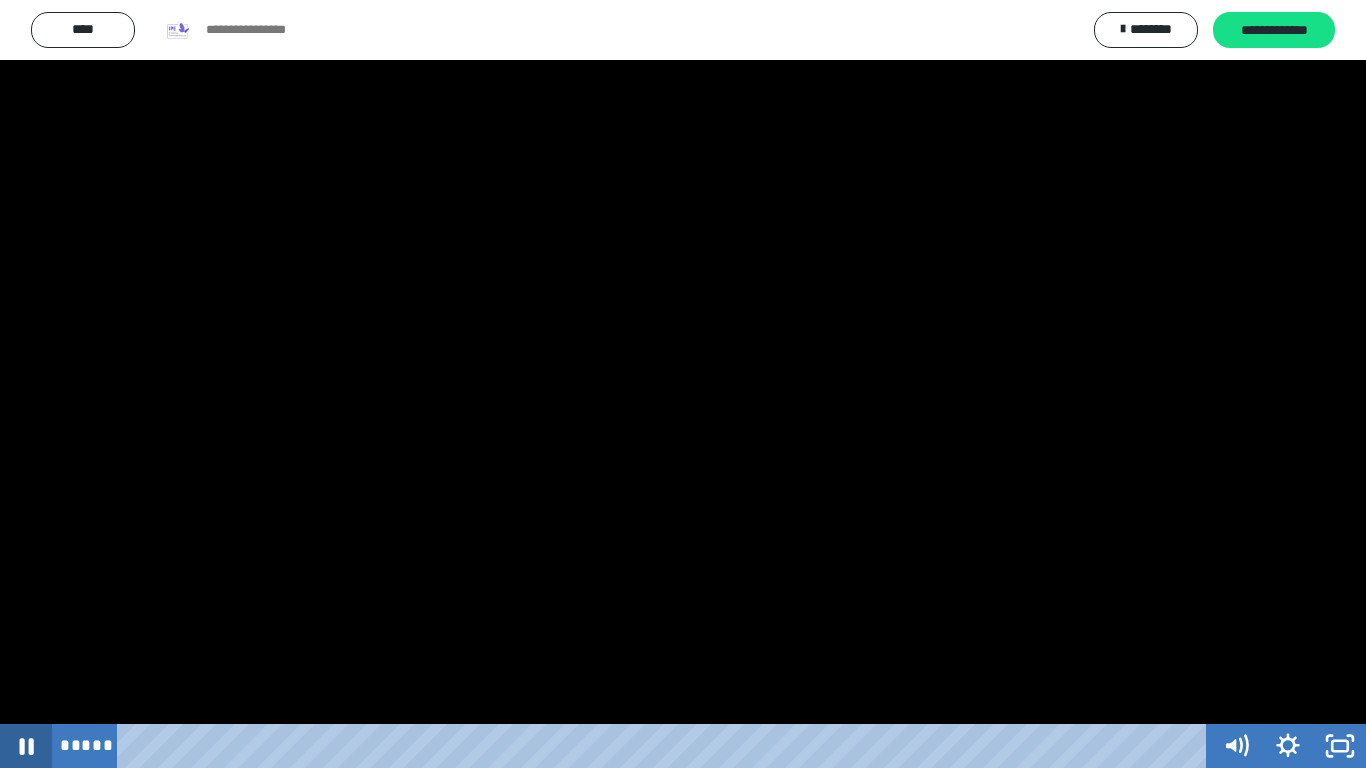 click 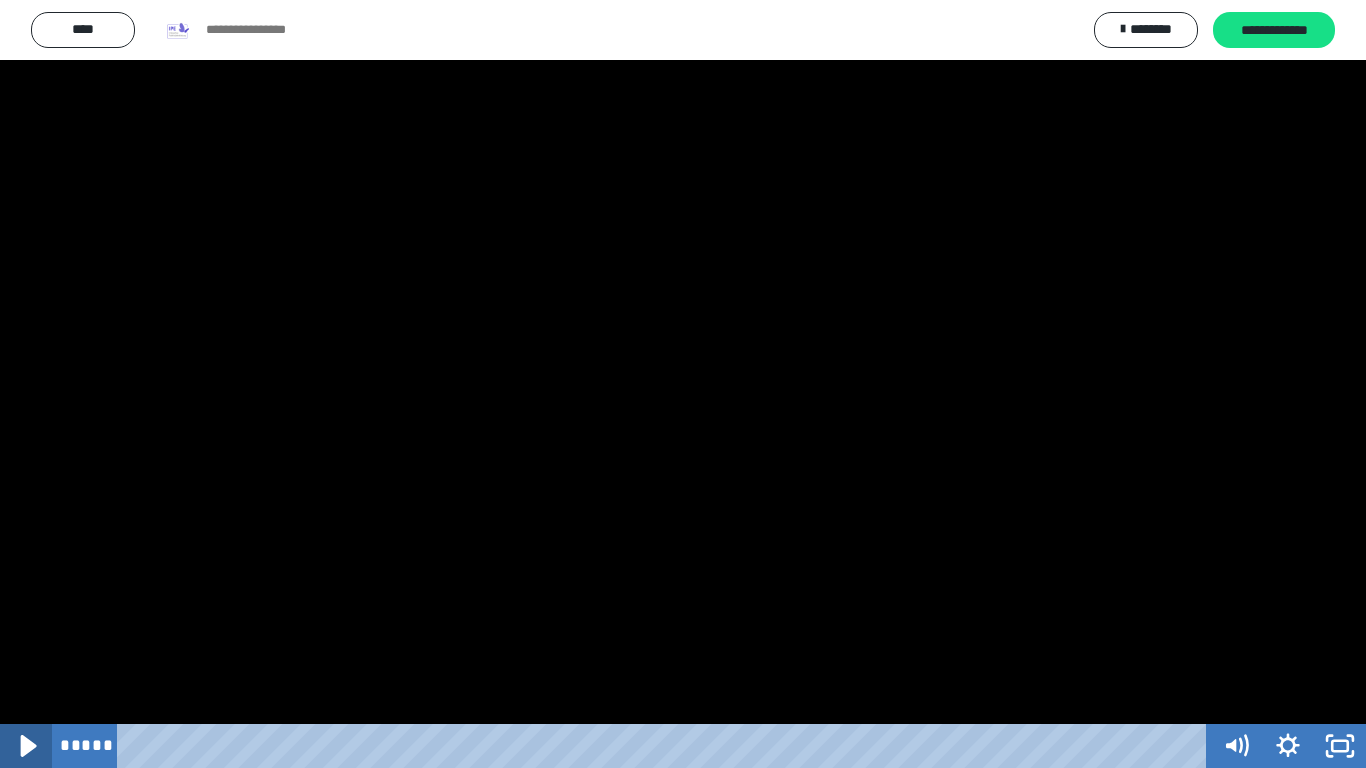 click 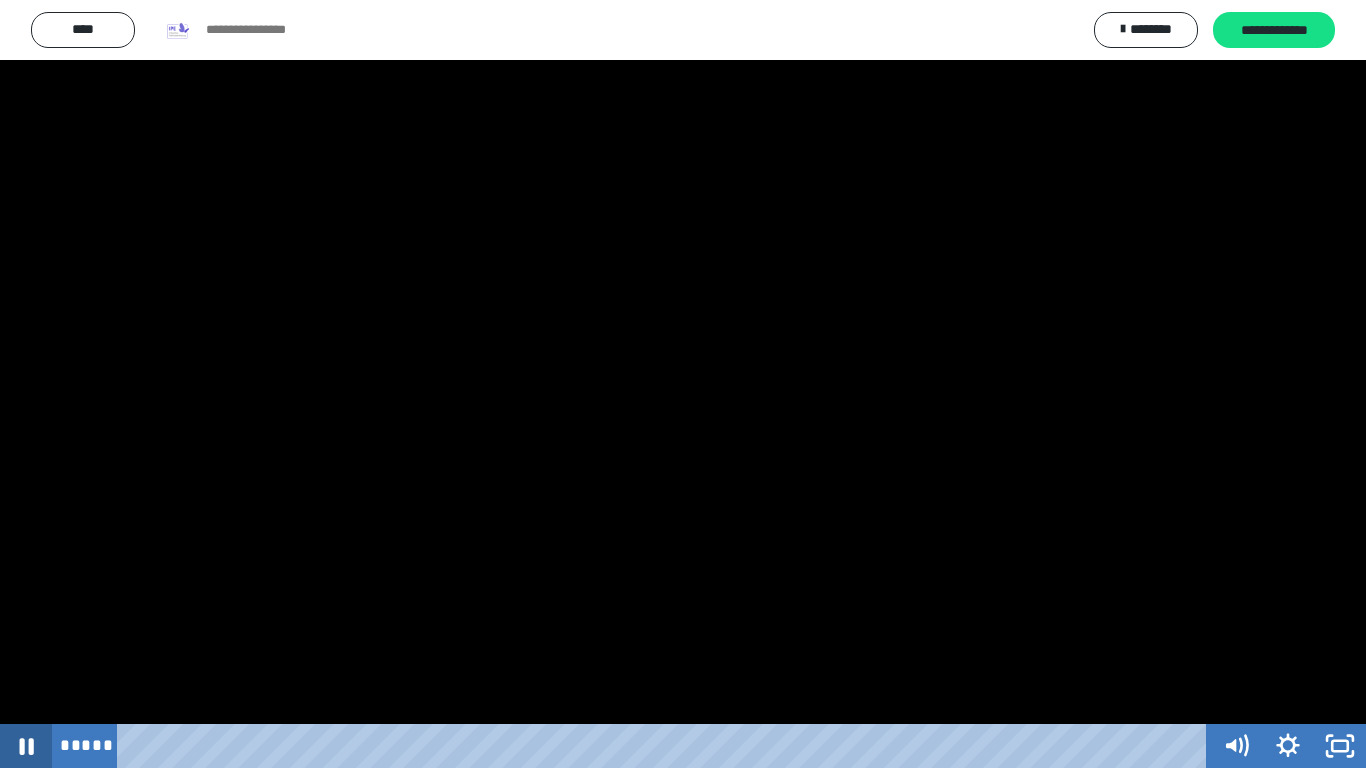 click 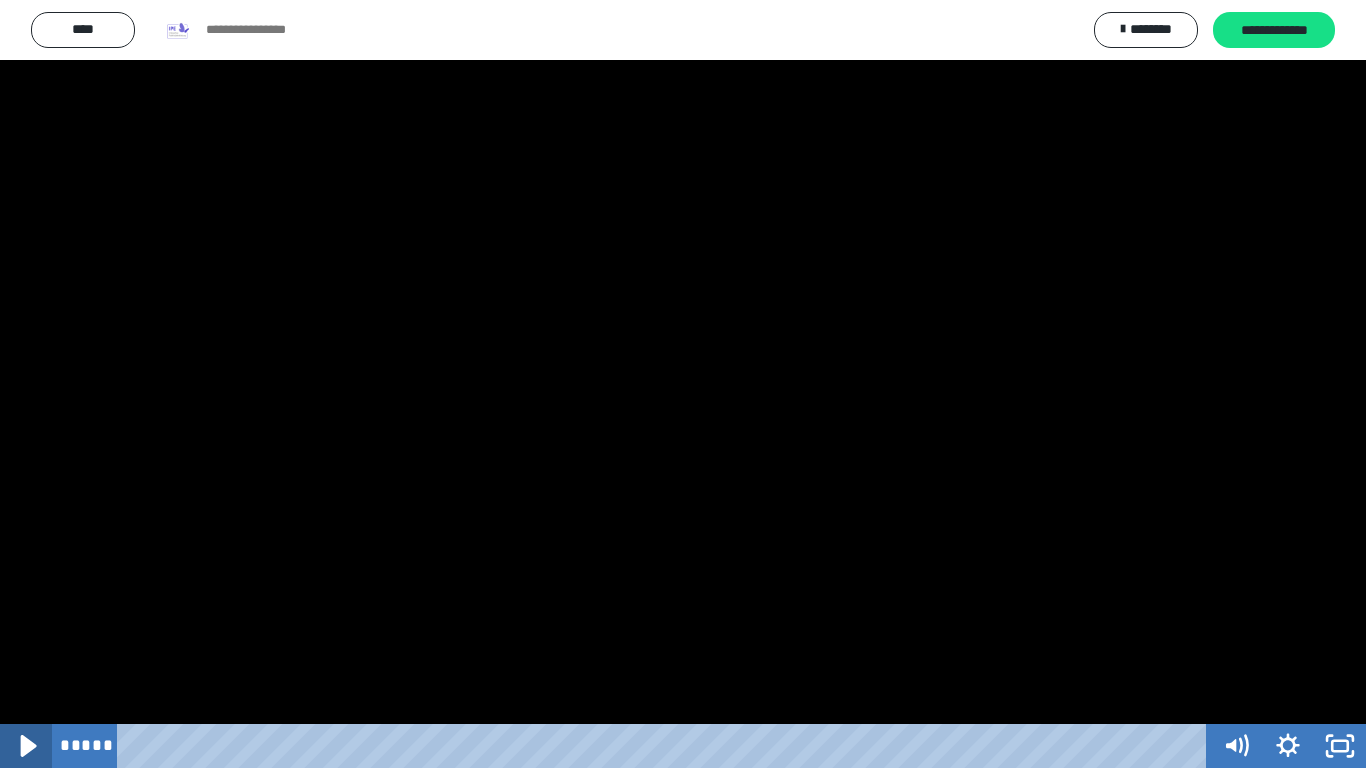 click 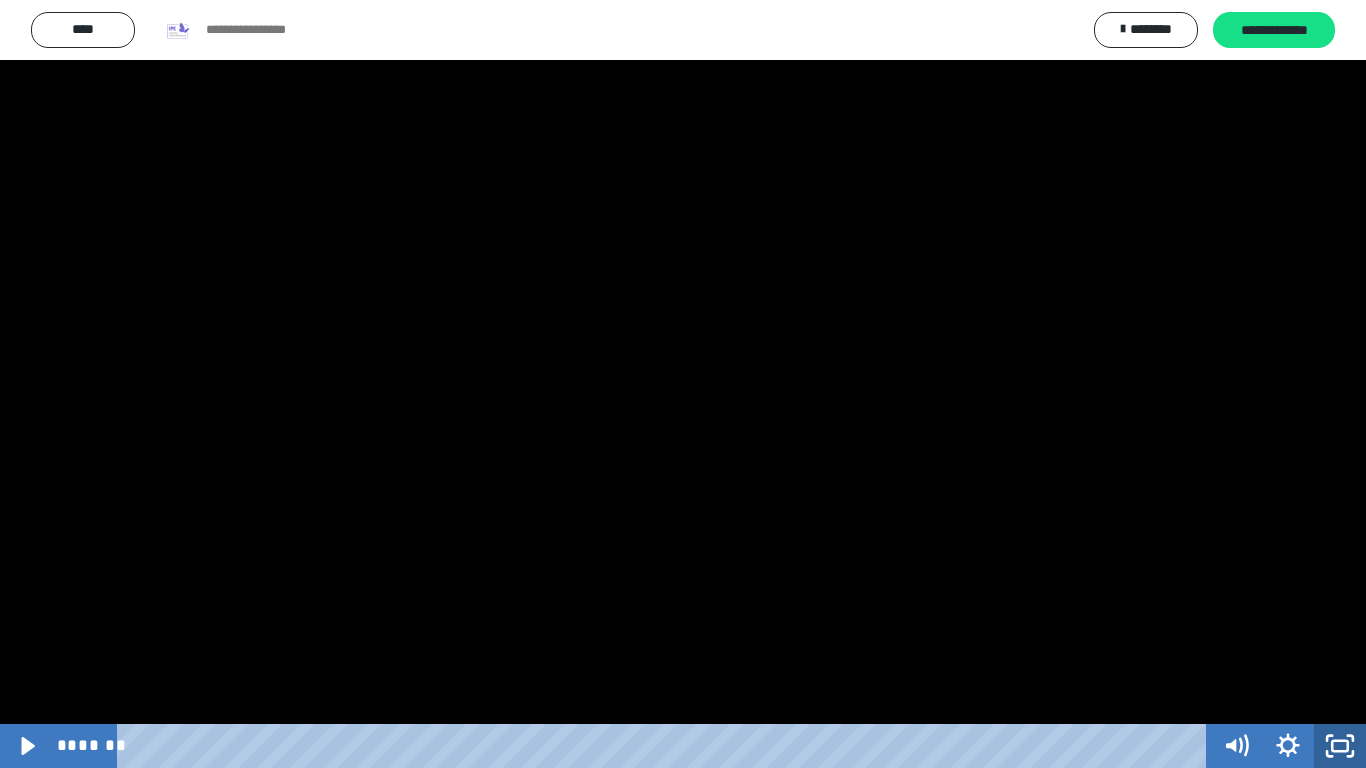 click 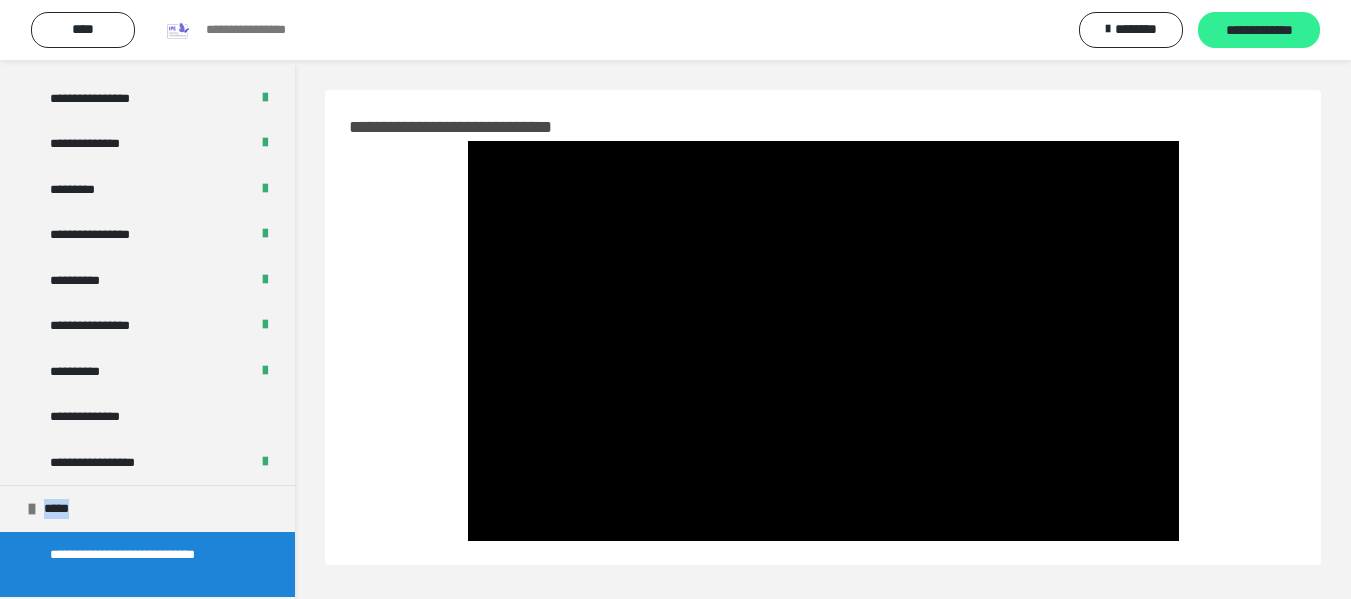 click on "**********" at bounding box center (1259, 31) 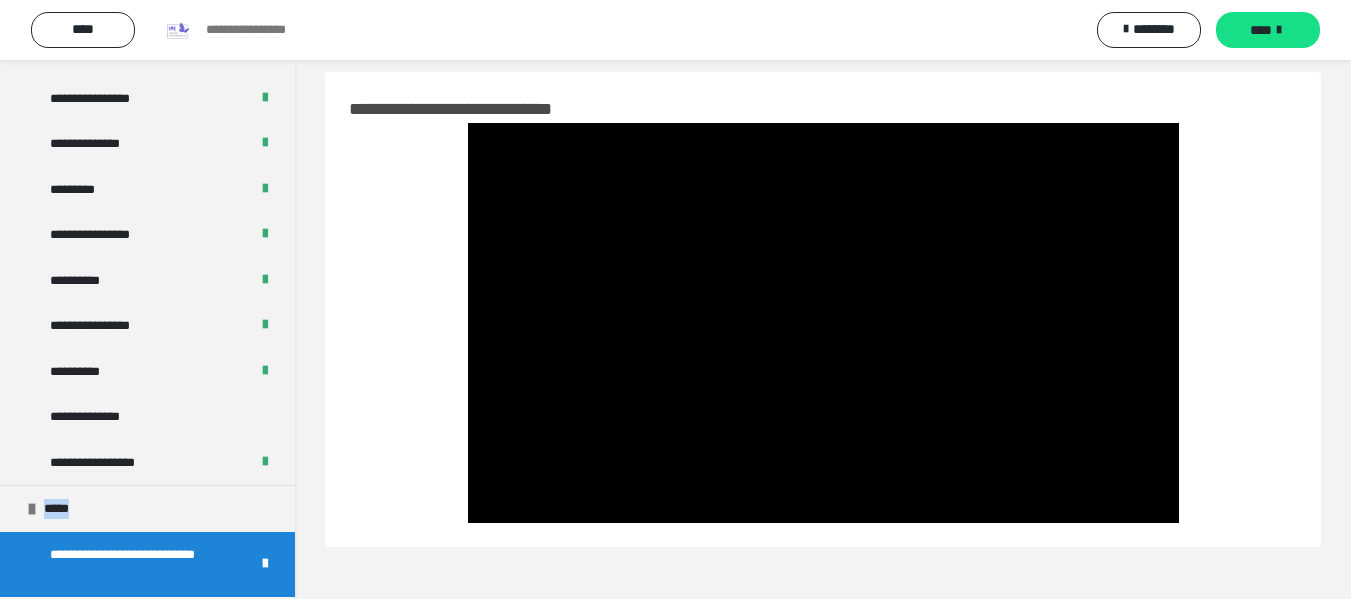 scroll, scrollTop: 60, scrollLeft: 0, axis: vertical 